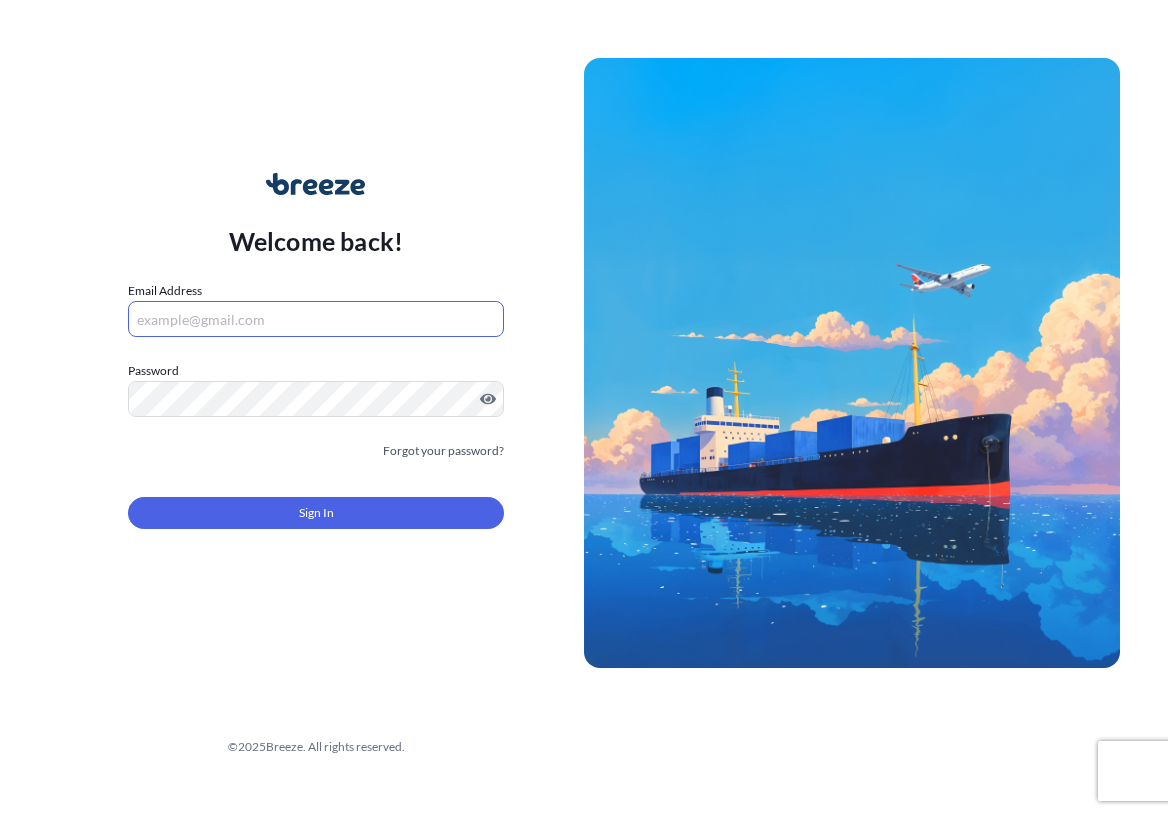 scroll, scrollTop: 0, scrollLeft: 0, axis: both 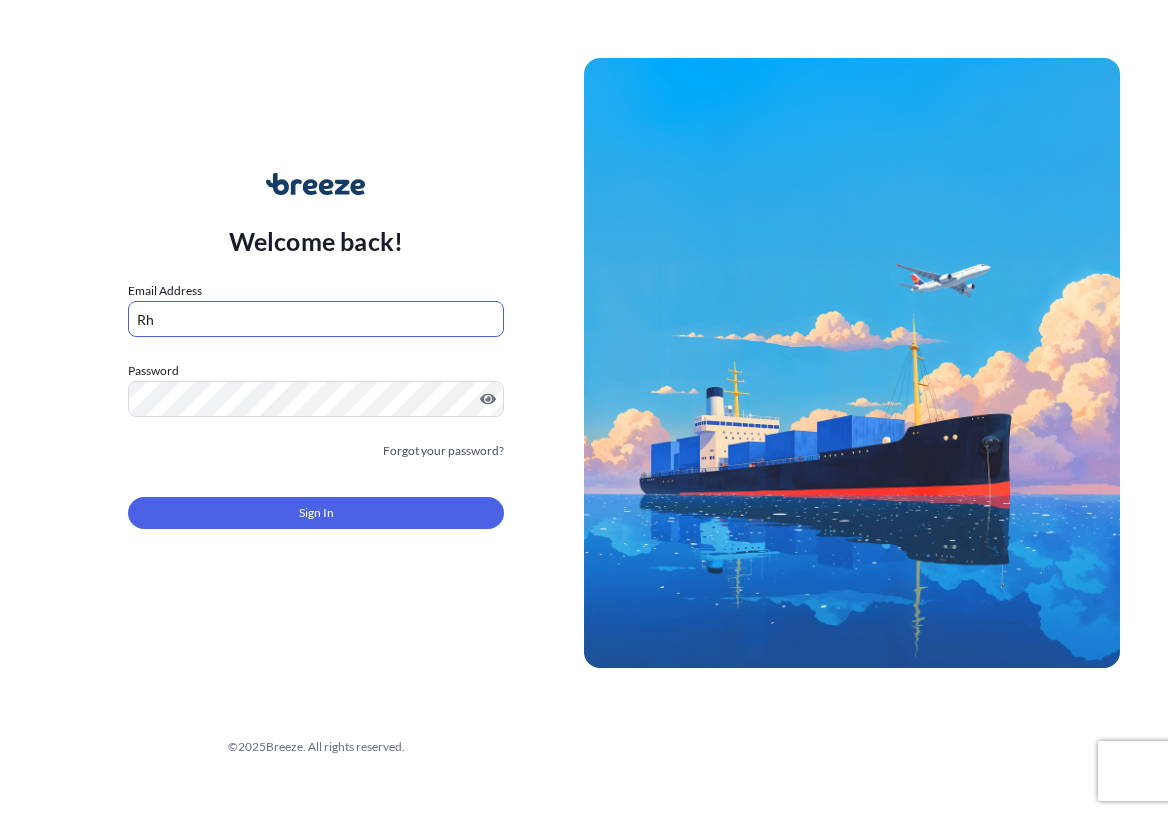 type on "R" 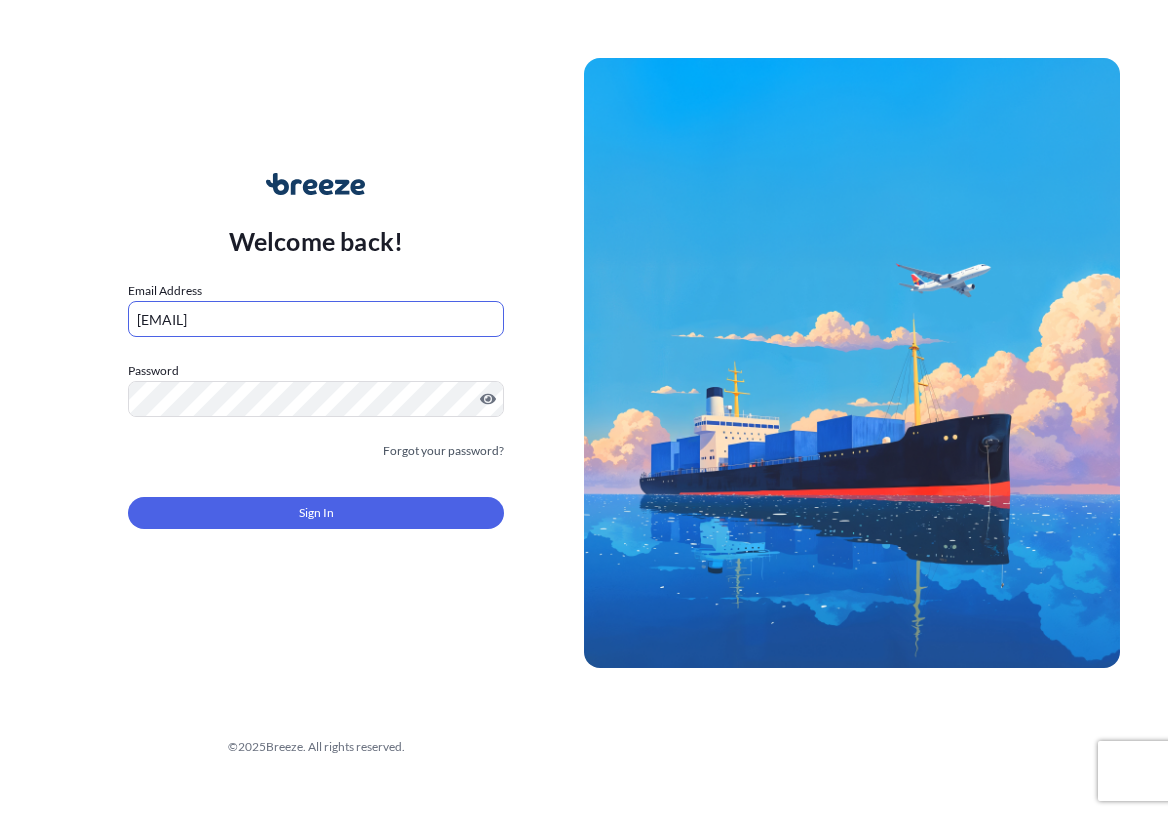 type on "[EMAIL]" 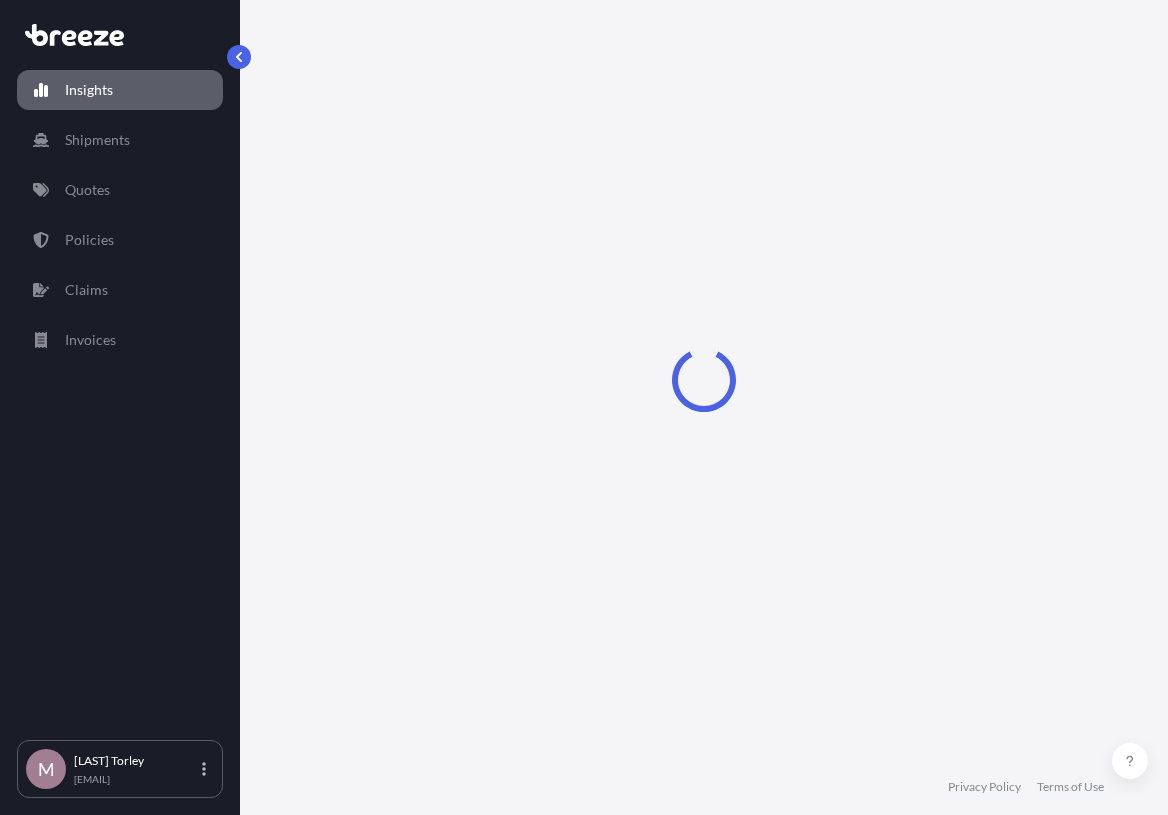 select on "2025" 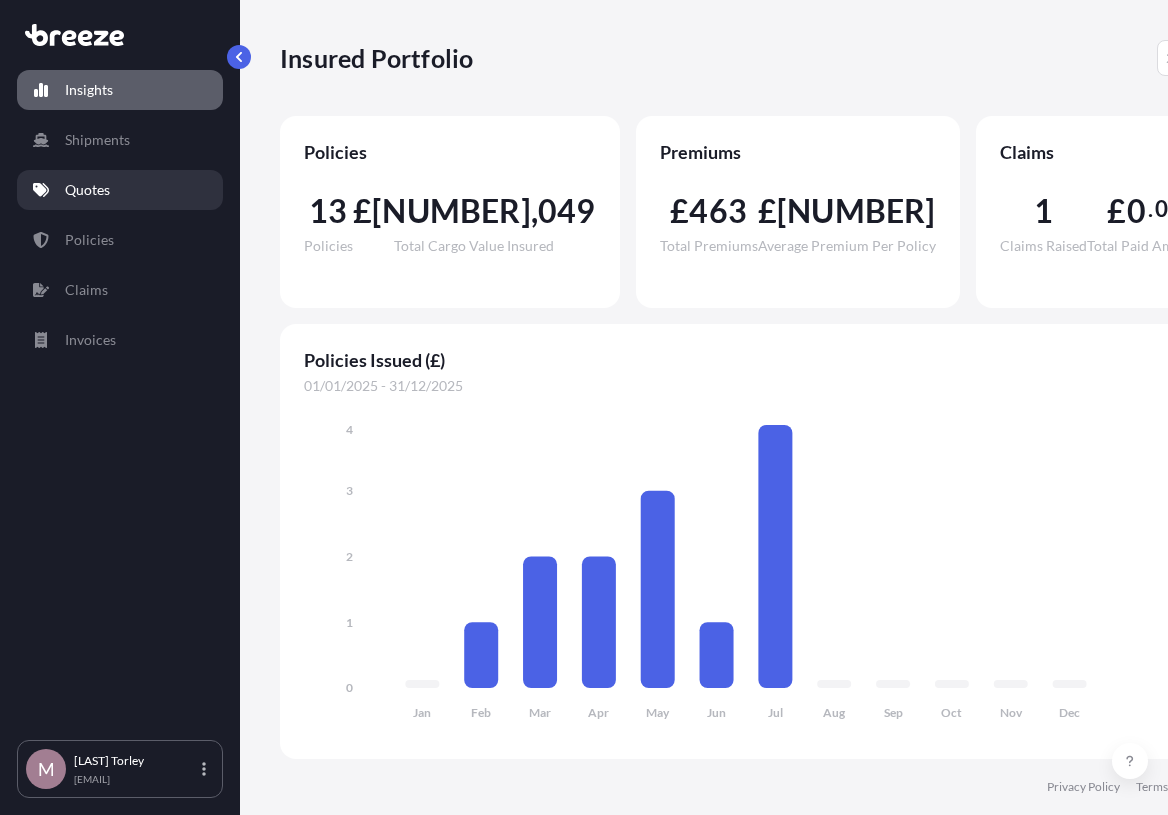 click on "Quotes" at bounding box center (120, 190) 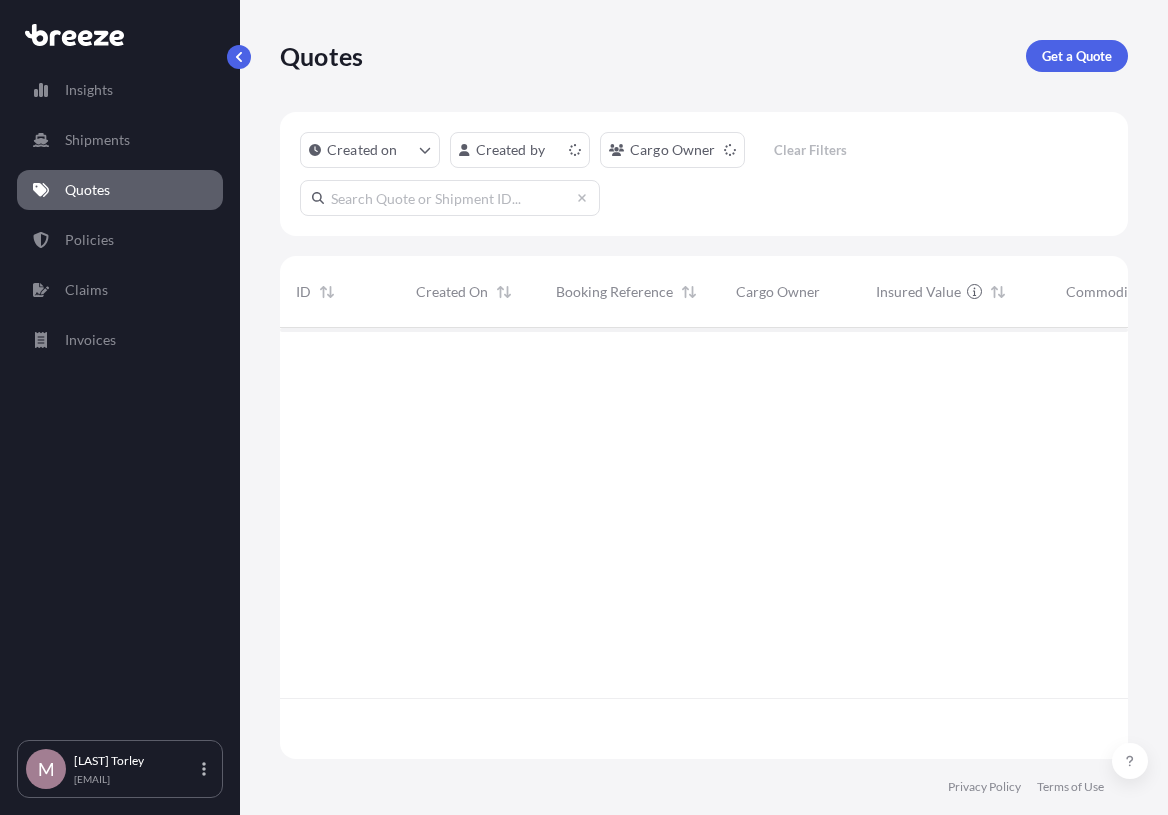 scroll, scrollTop: 1, scrollLeft: 1, axis: both 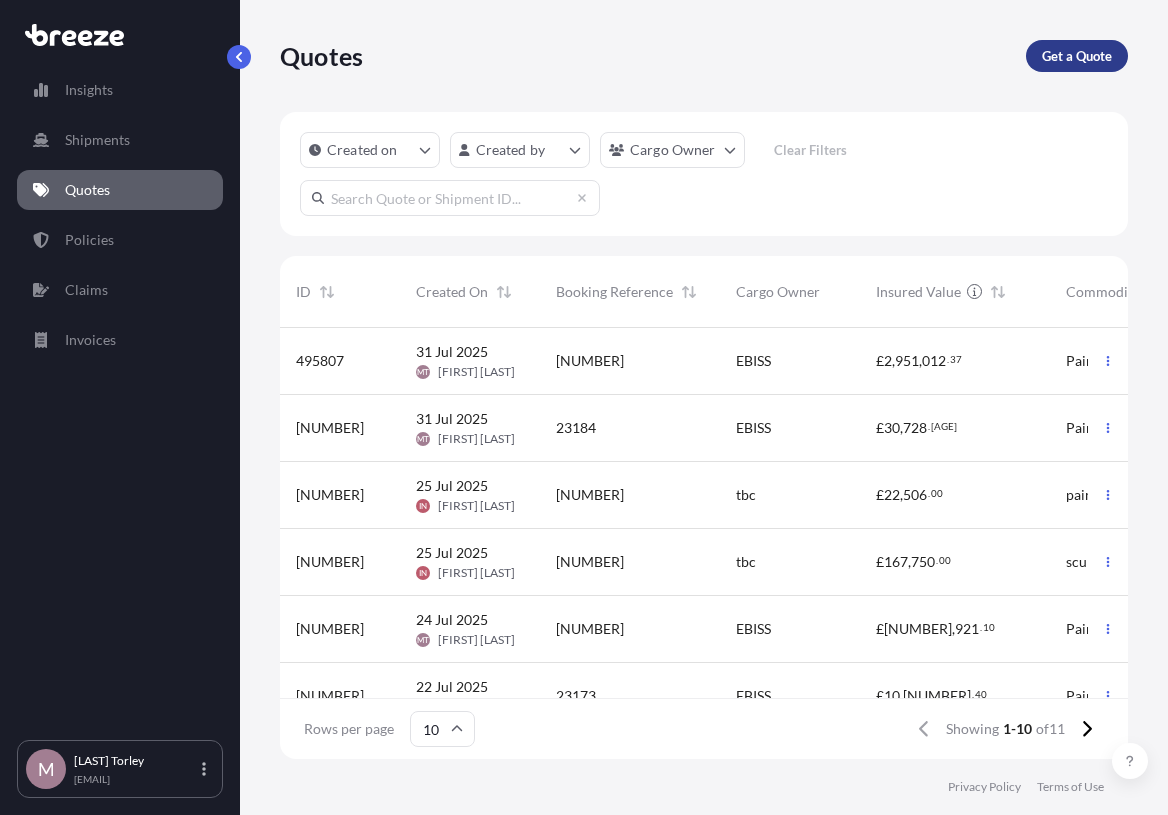 click on "Get a Quote" at bounding box center [1077, 56] 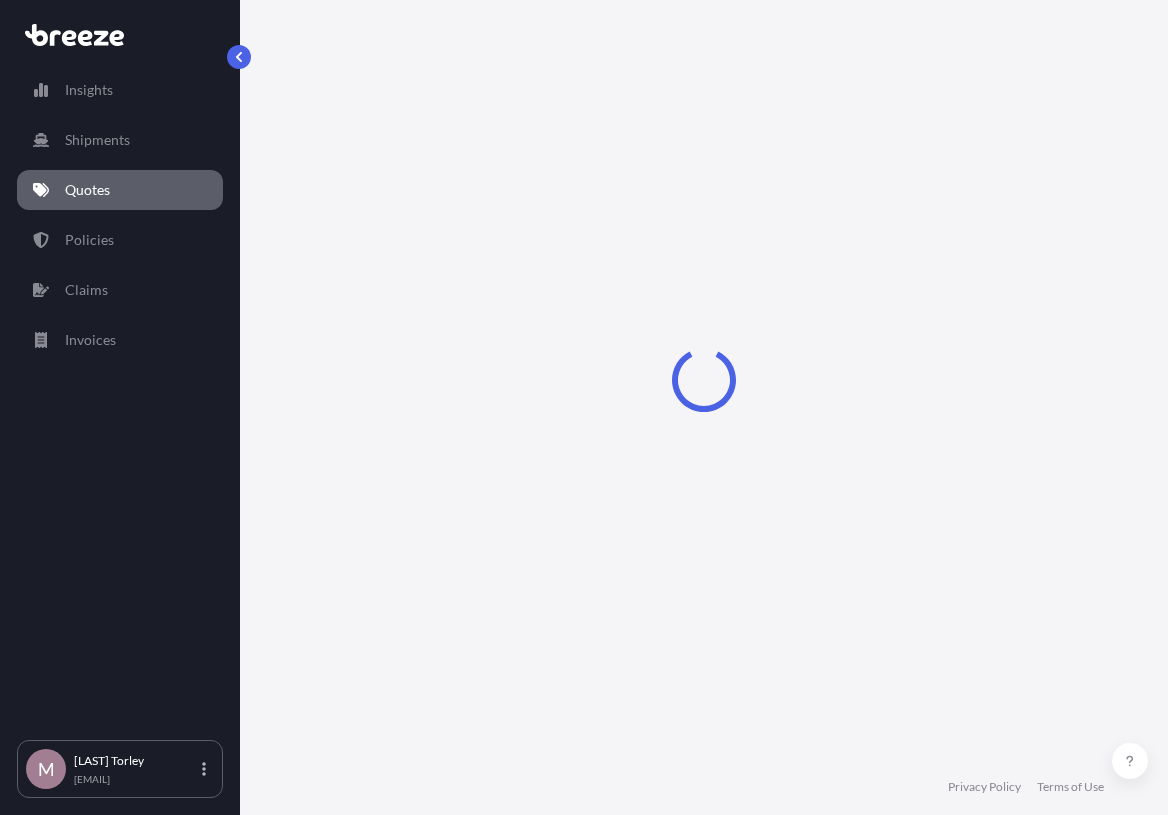 select on "Road" 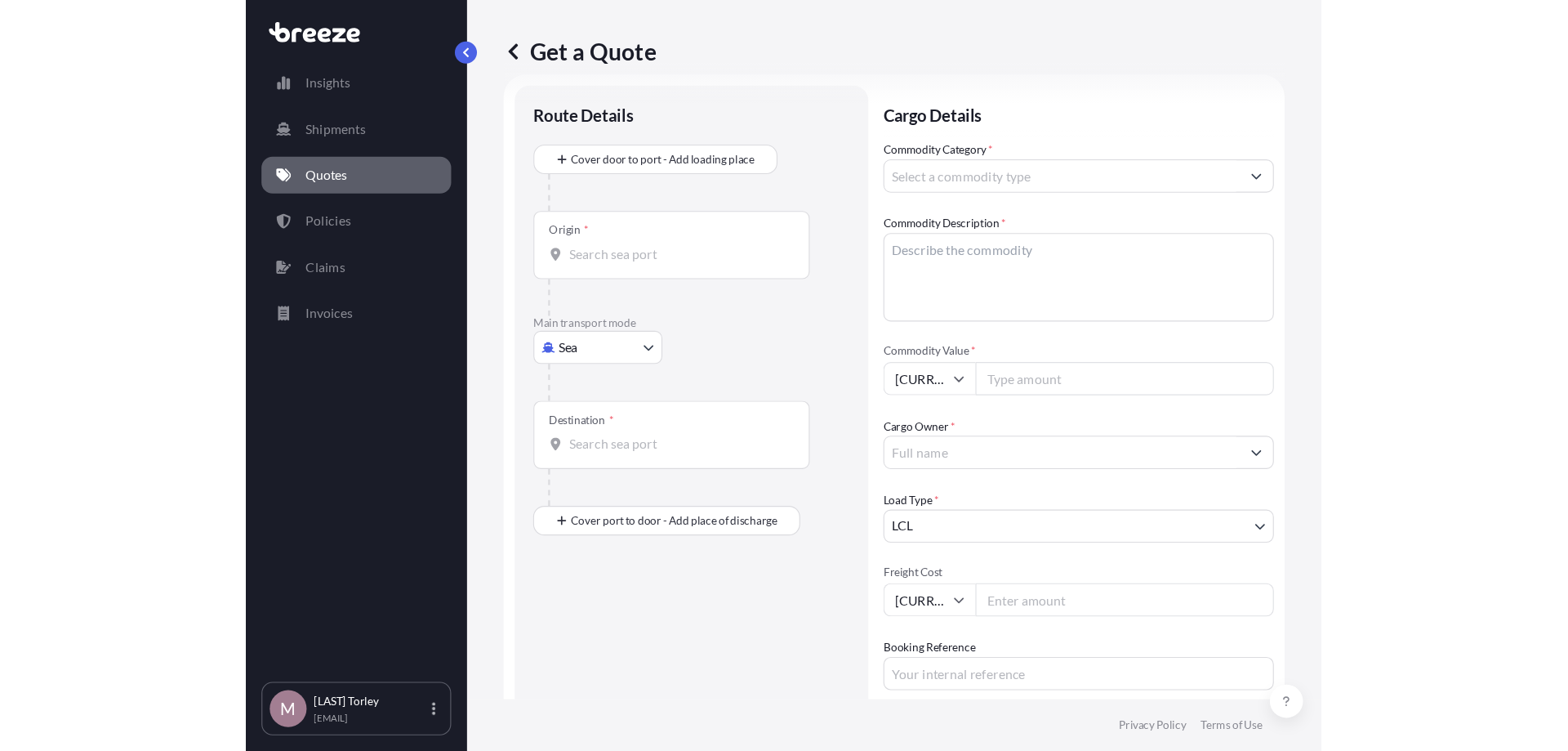 scroll, scrollTop: 26, scrollLeft: 0, axis: vertical 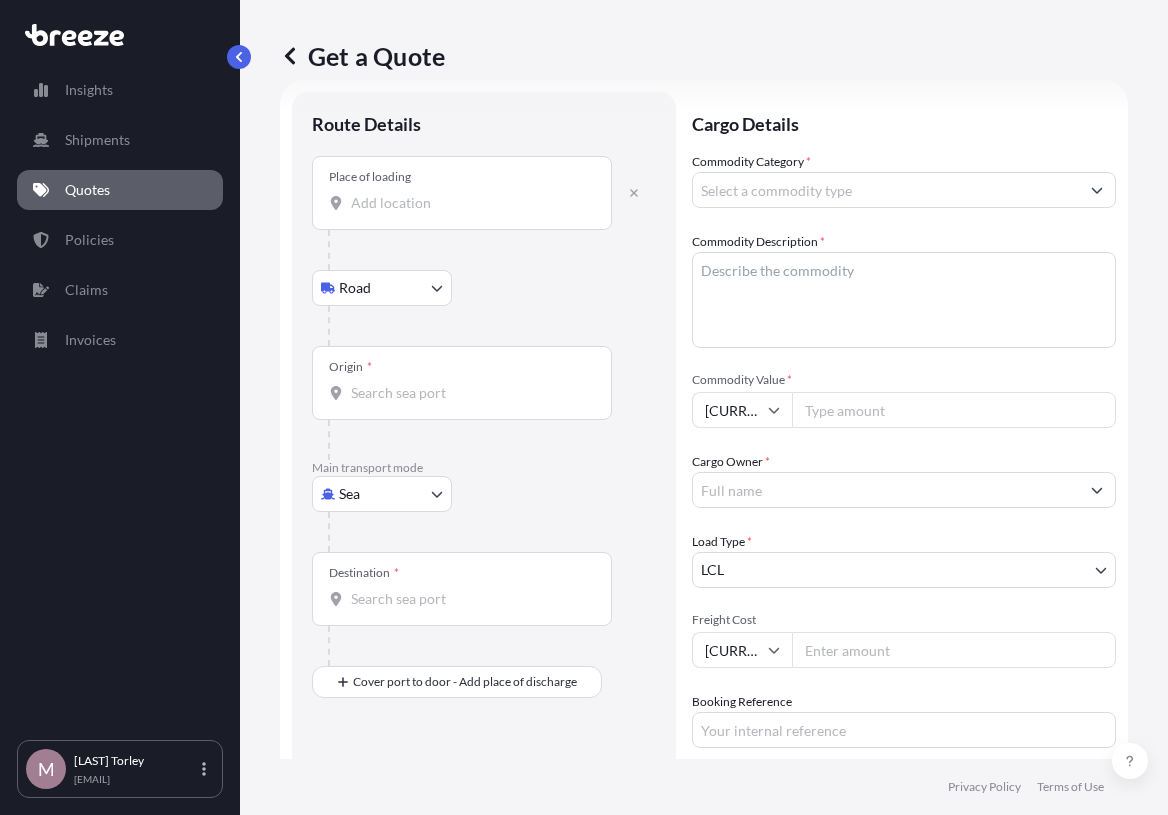 click on "Place of loading" at bounding box center [469, 203] 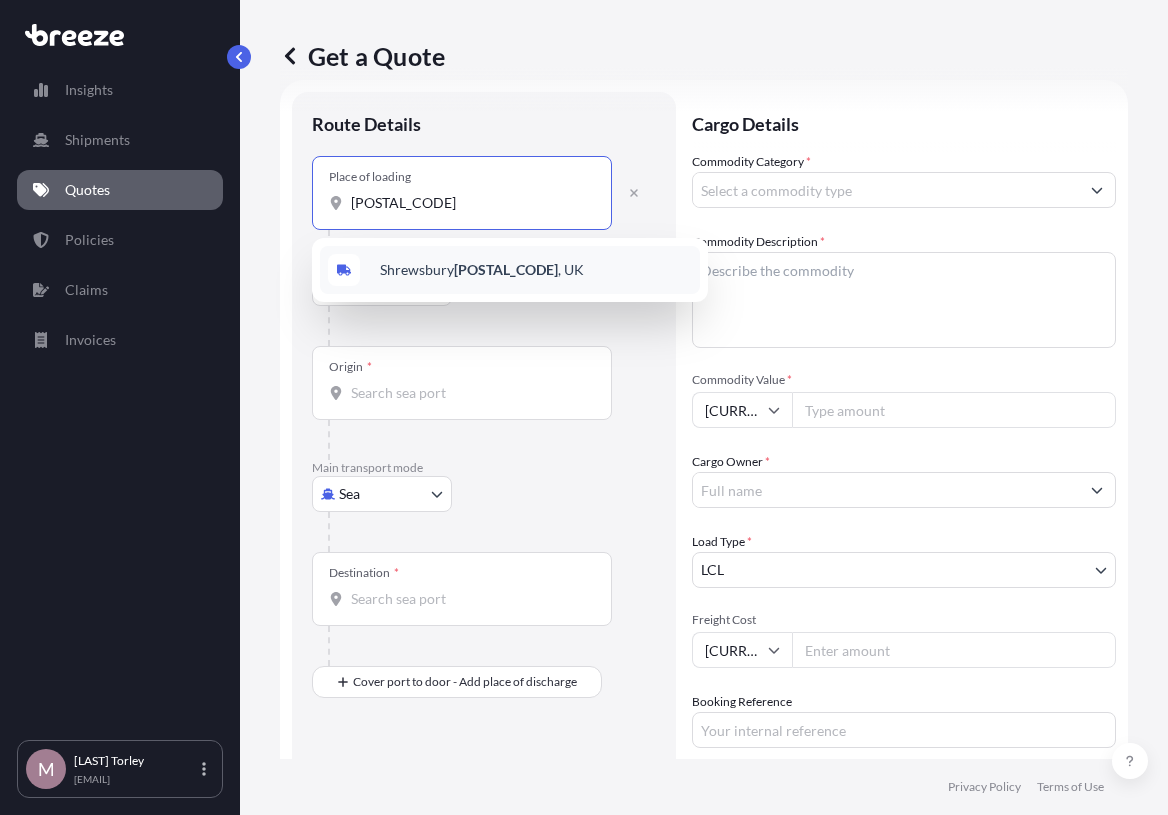 click on "[CITY] [POSTAL_CODE] , [COUNTRY]" at bounding box center (482, 270) 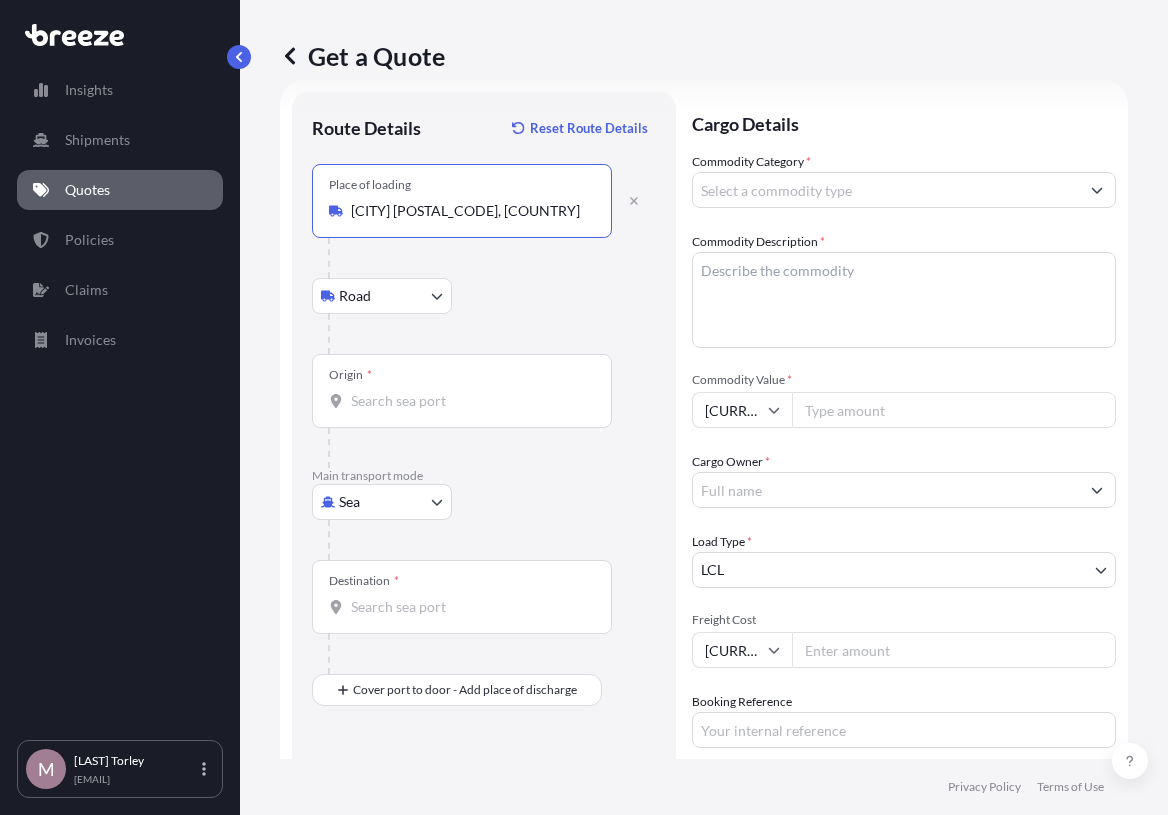 type on "[CITY] [POSTAL_CODE], [COUNTRY]" 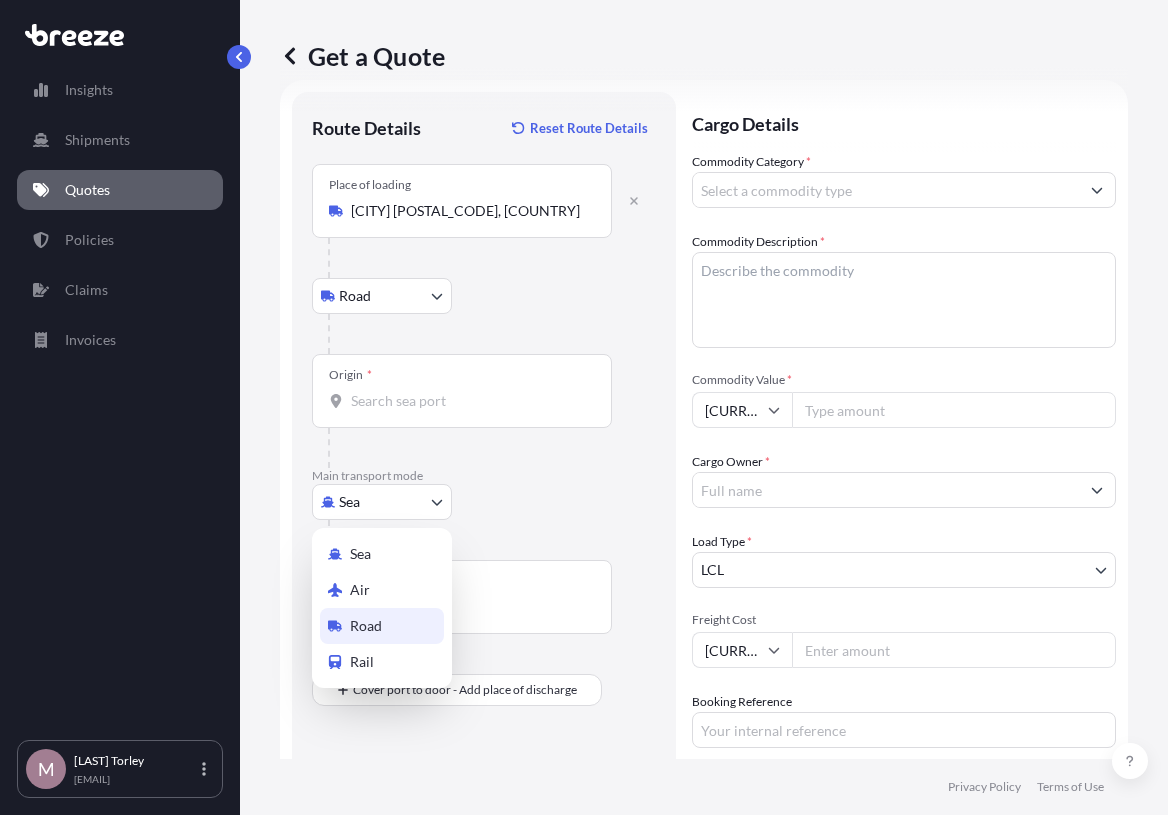 click on "Road" at bounding box center (366, 626) 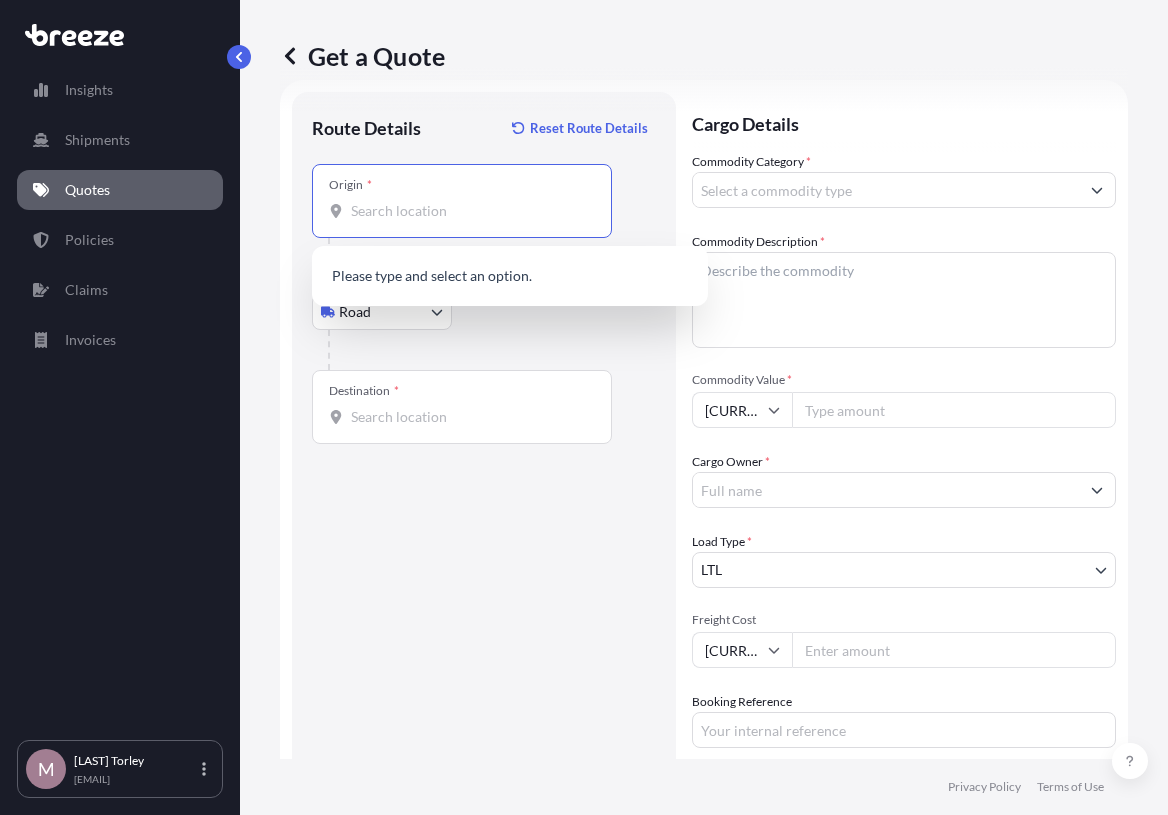 click on "Origin *" at bounding box center (469, 211) 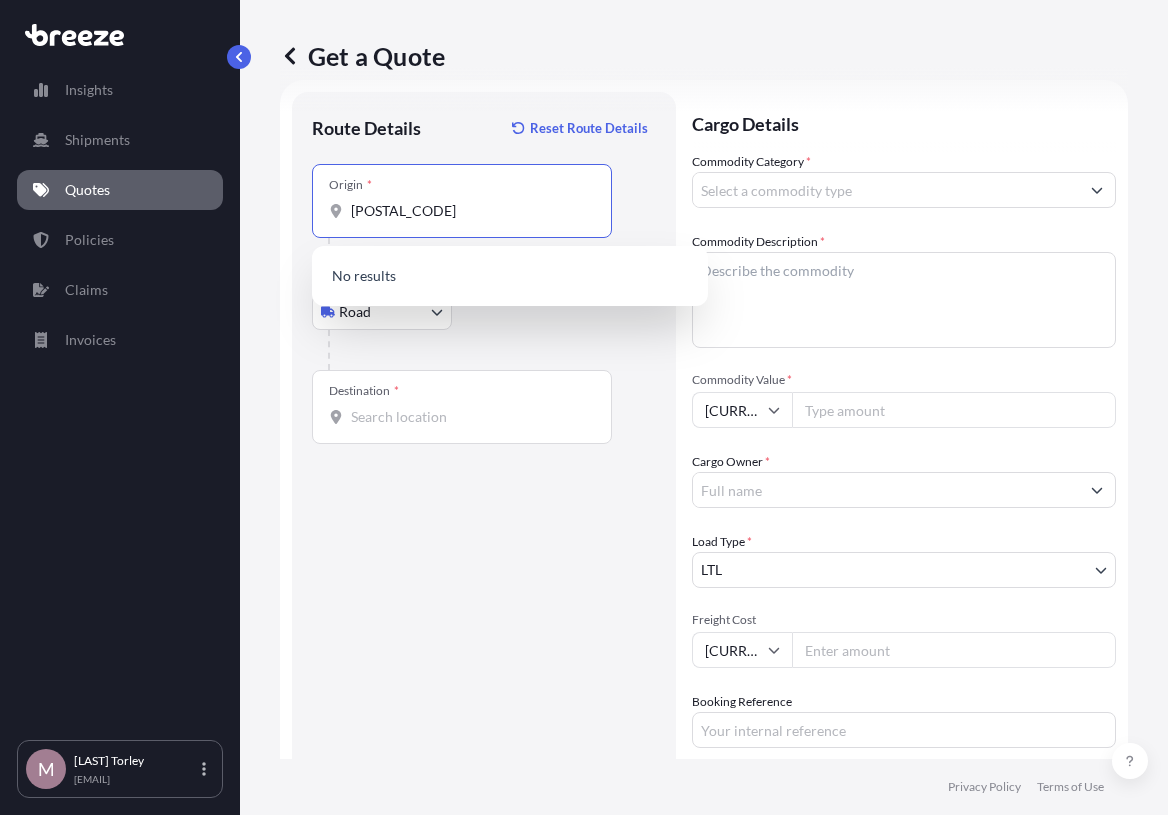 click on "[POSTAL_CODE]" at bounding box center (469, 211) 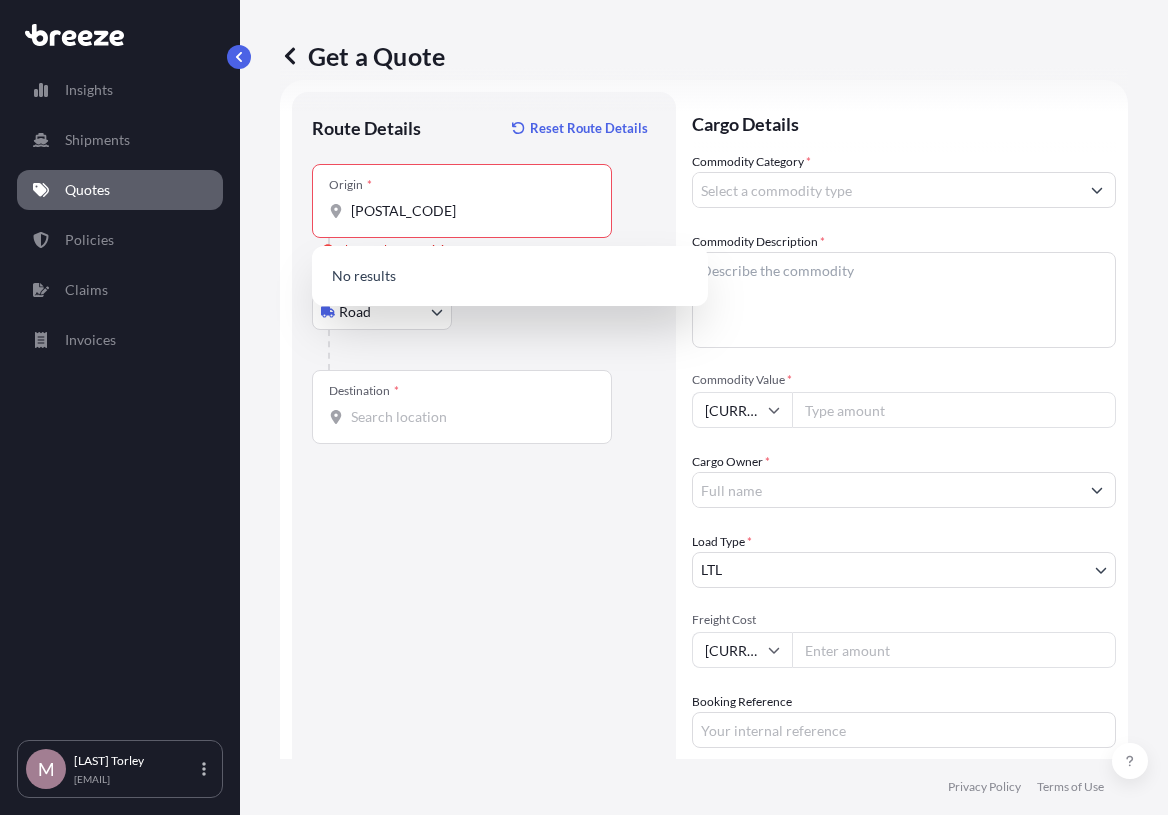 click on "Destination *" at bounding box center [462, 407] 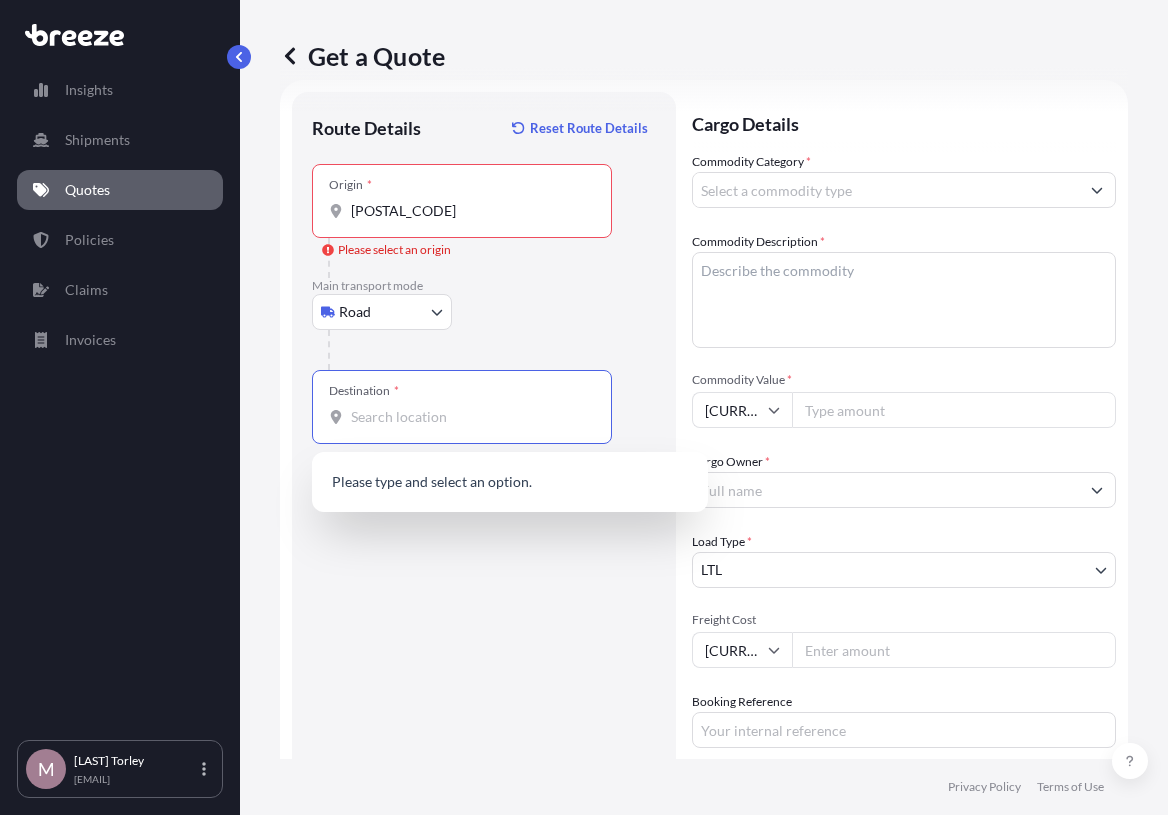 click on "[POSTAL_CODE]" at bounding box center [469, 211] 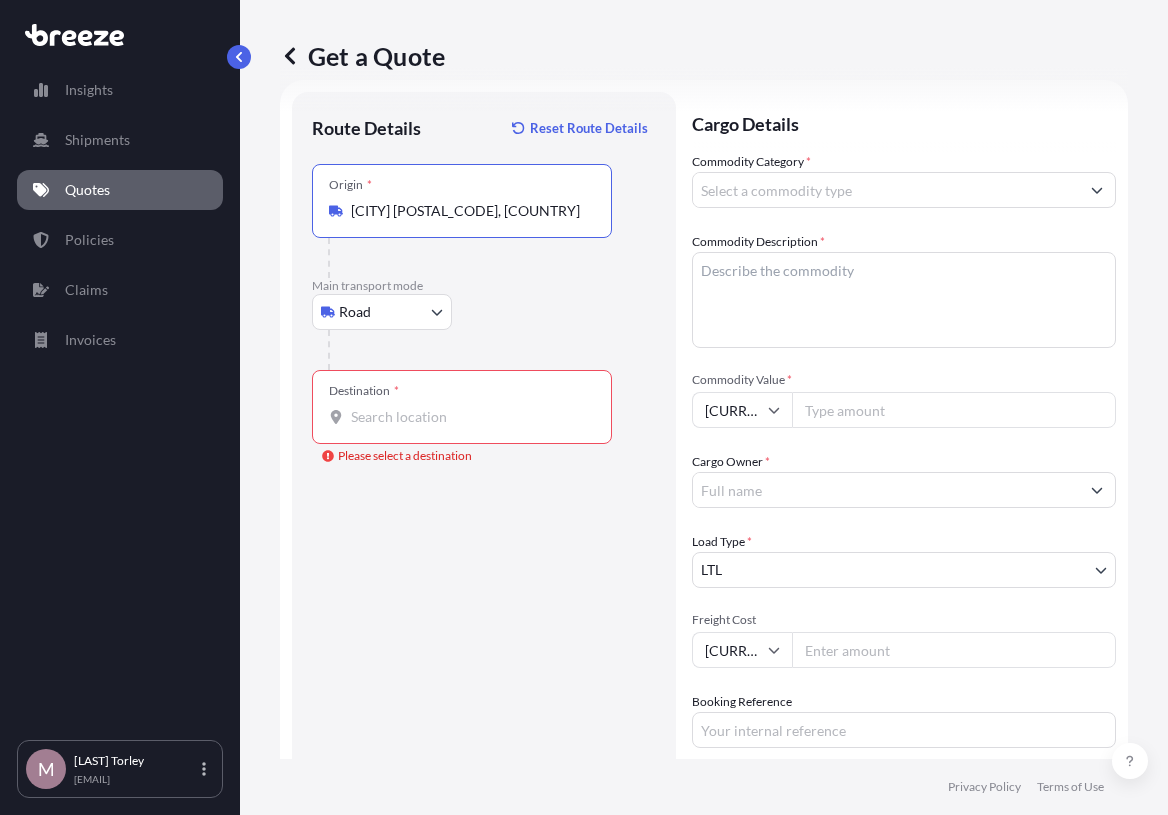 type on "[CITY] [POSTAL_CODE], [COUNTRY]" 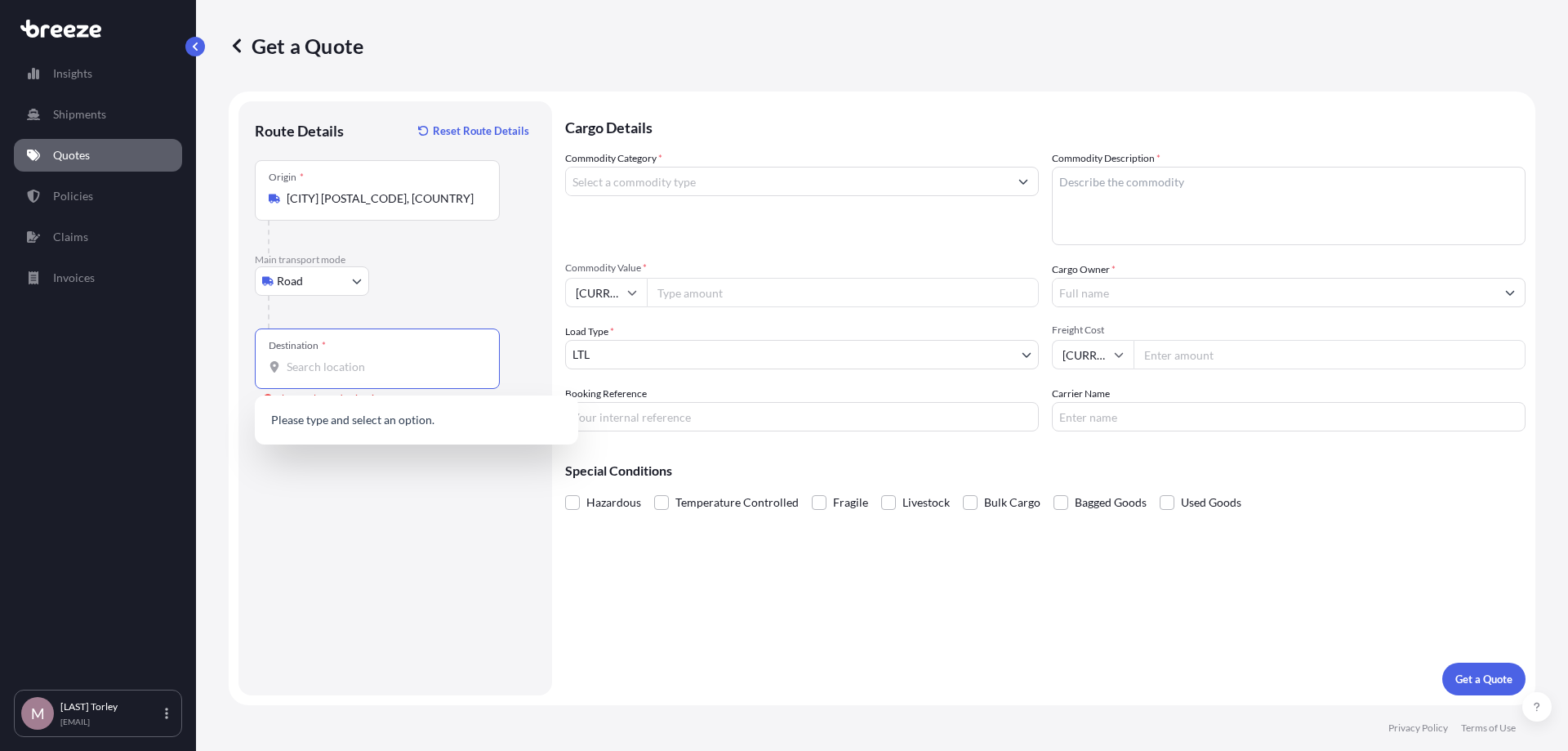 scroll, scrollTop: 0, scrollLeft: 0, axis: both 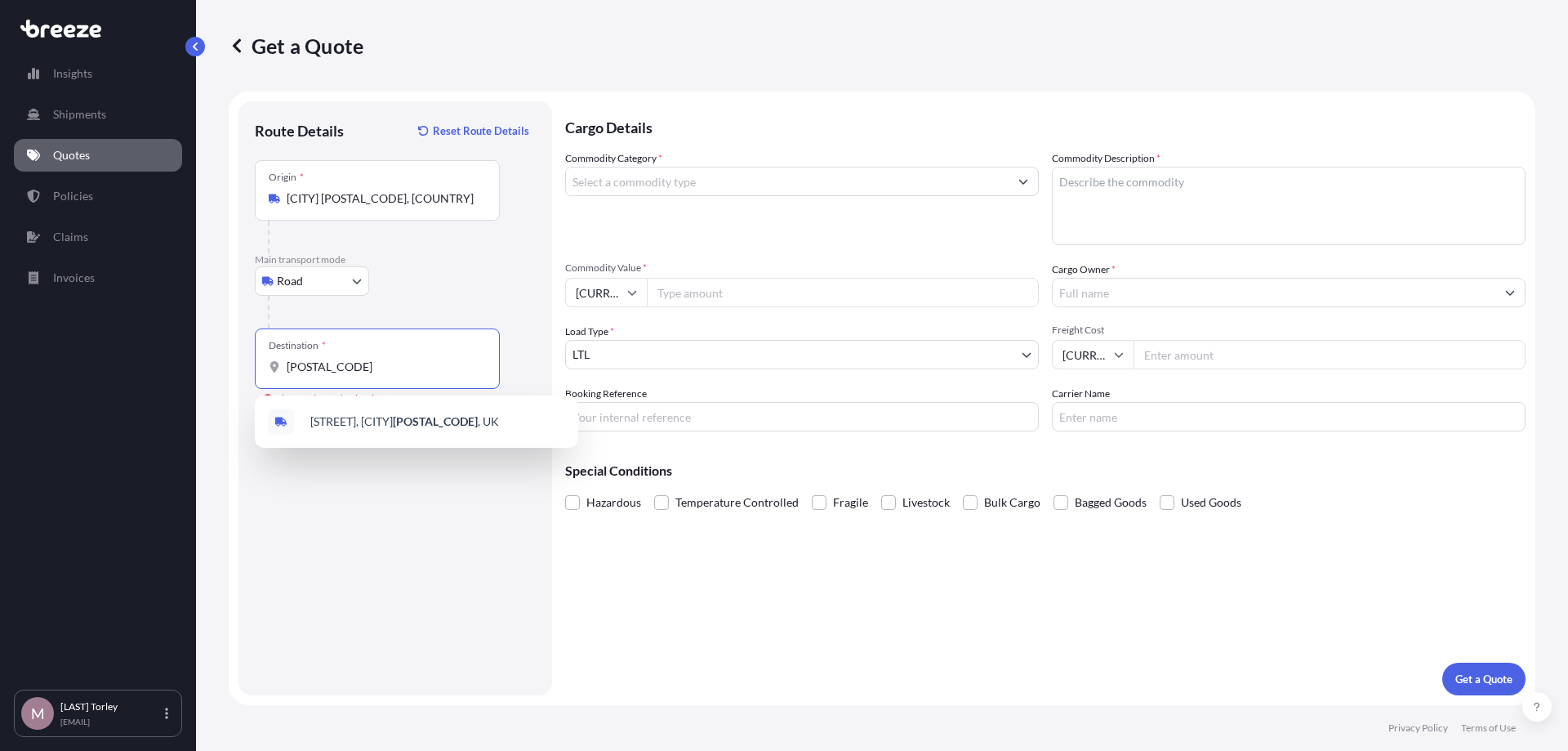 click on "[STREET], [CITY] [POSTAL_CODE] , [COUNTRY]" at bounding box center (404, 422) 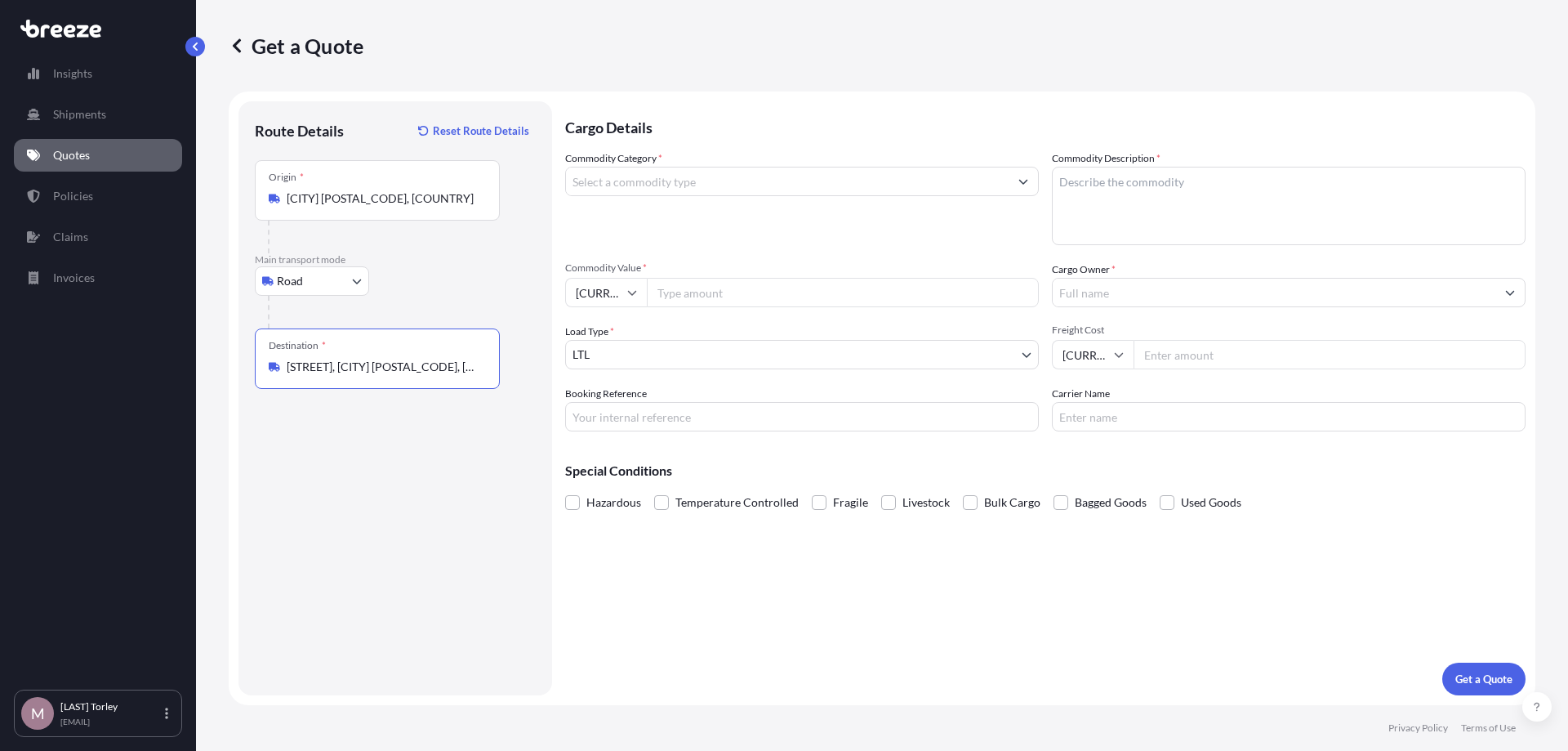 type on "[STREET], [CITY] [POSTAL_CODE], [COUNTRY]" 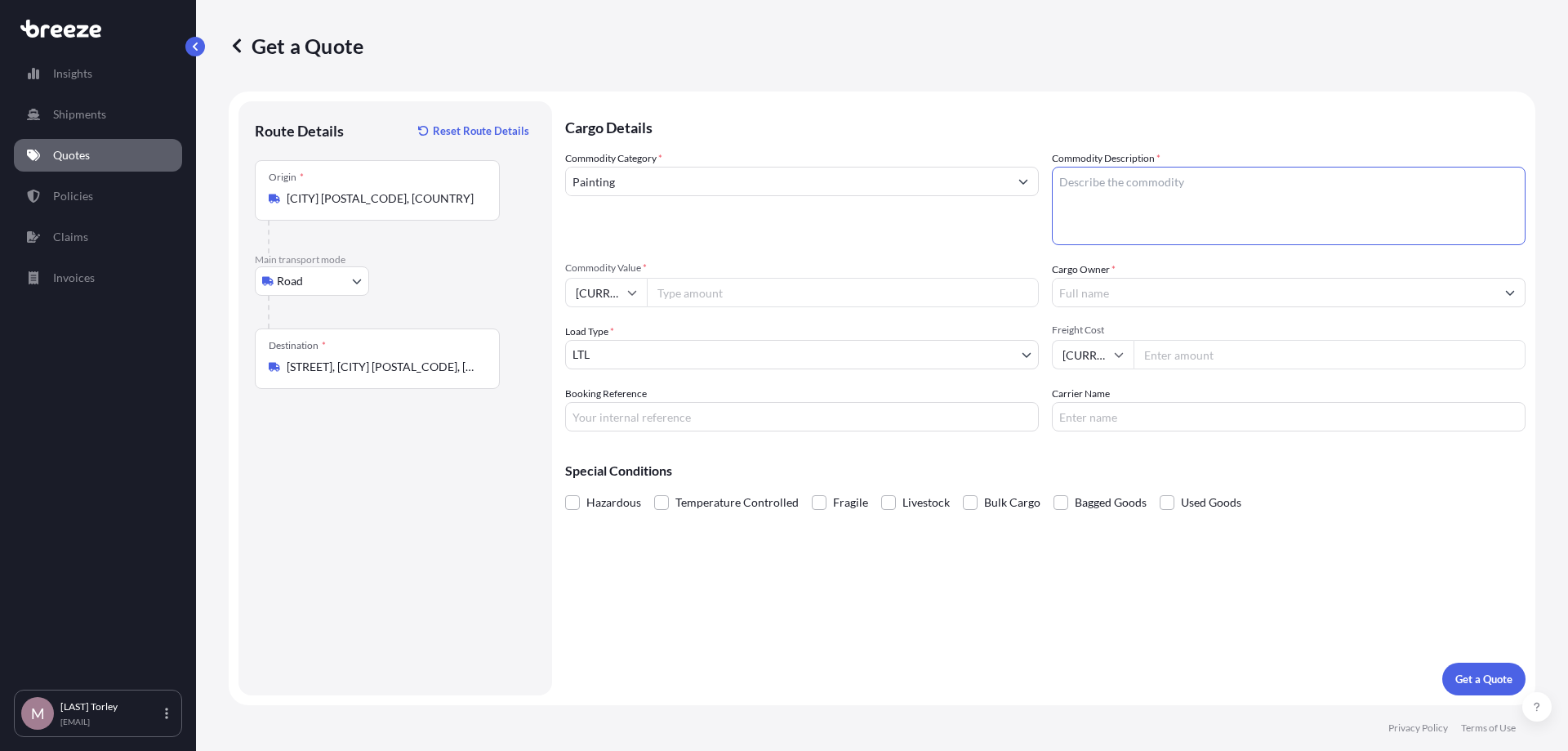 click on "Commodity Description *" at bounding box center (1289, 206) 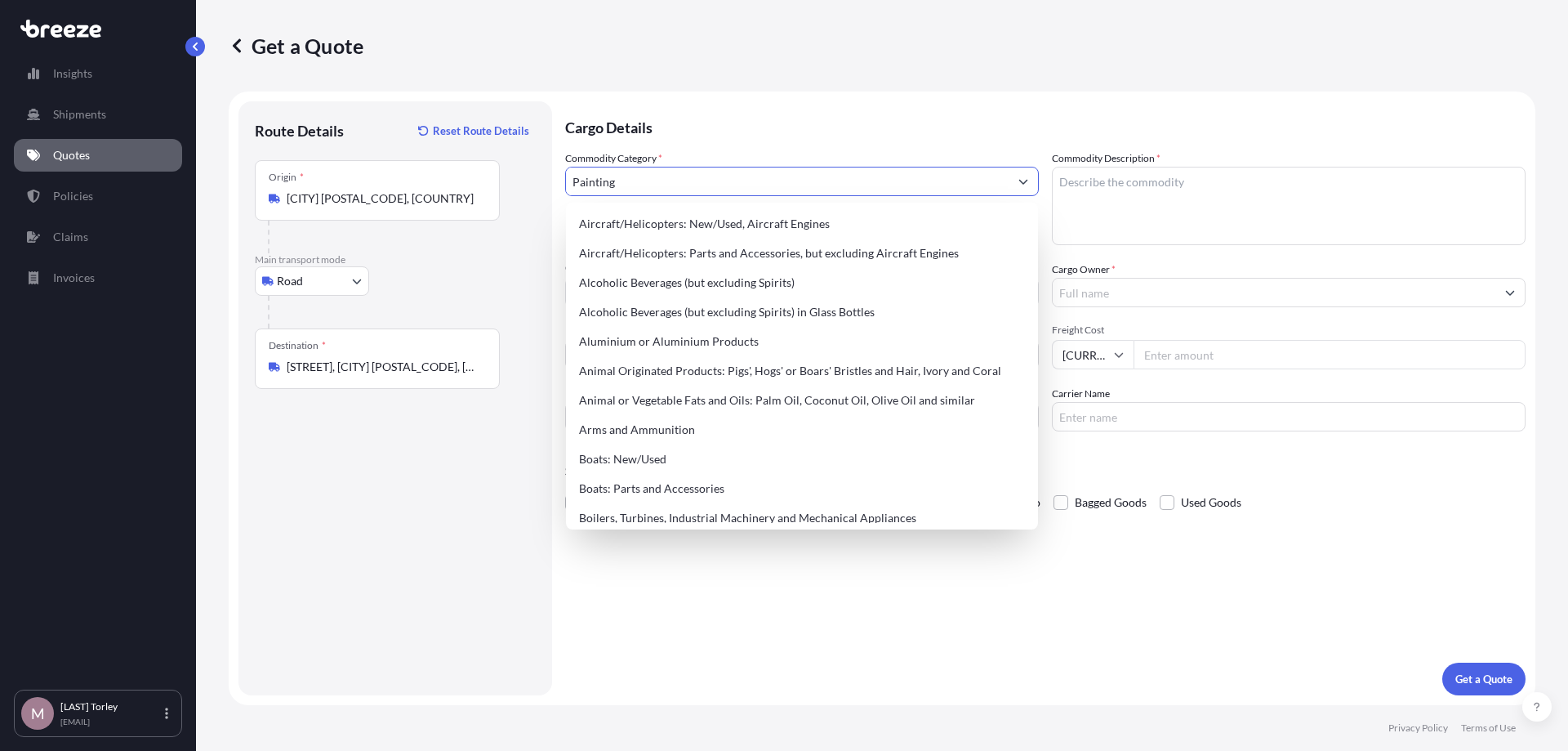 drag, startPoint x: 895, startPoint y: 183, endPoint x: 452, endPoint y: 146, distance: 444.54246 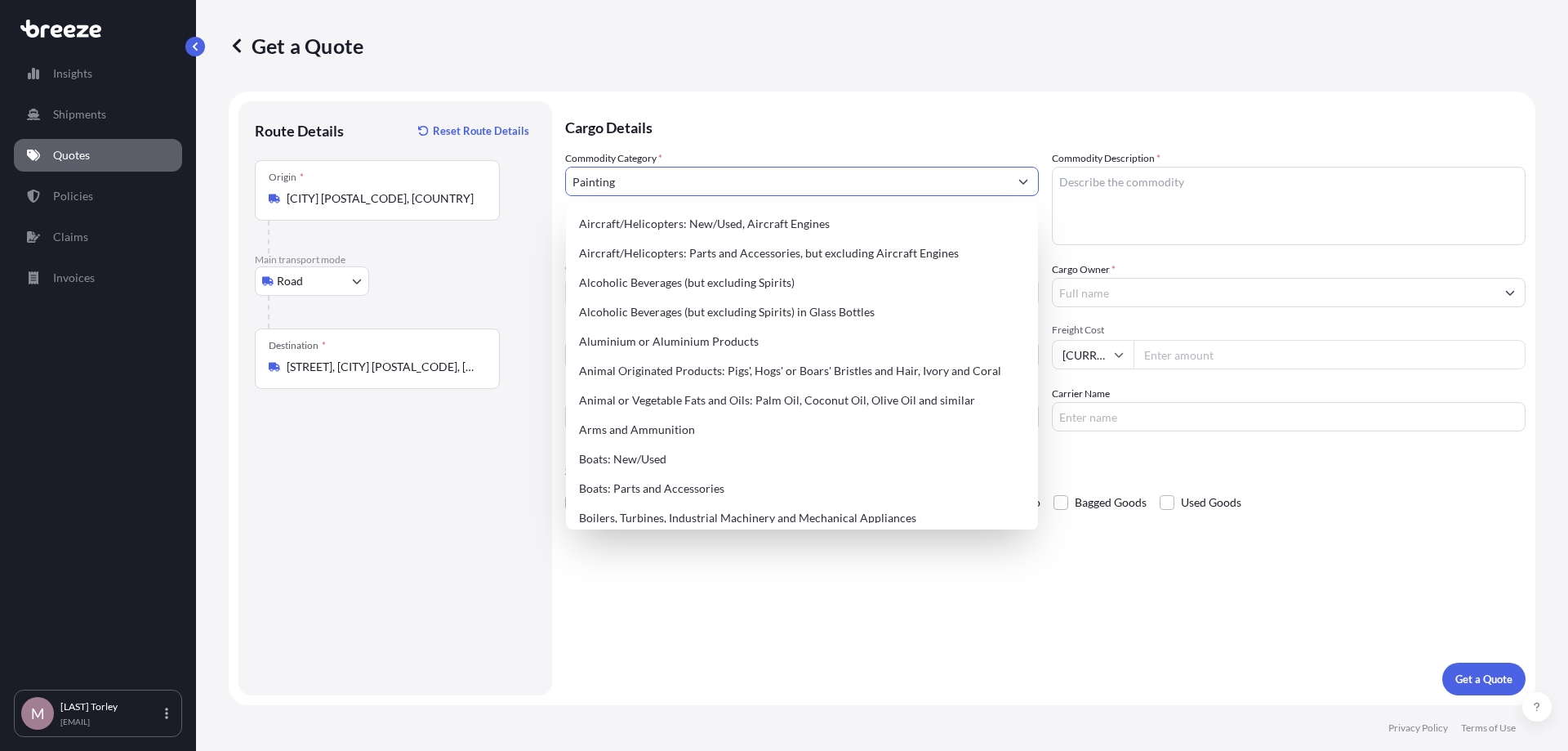 click on "Painting" at bounding box center (787, 181) 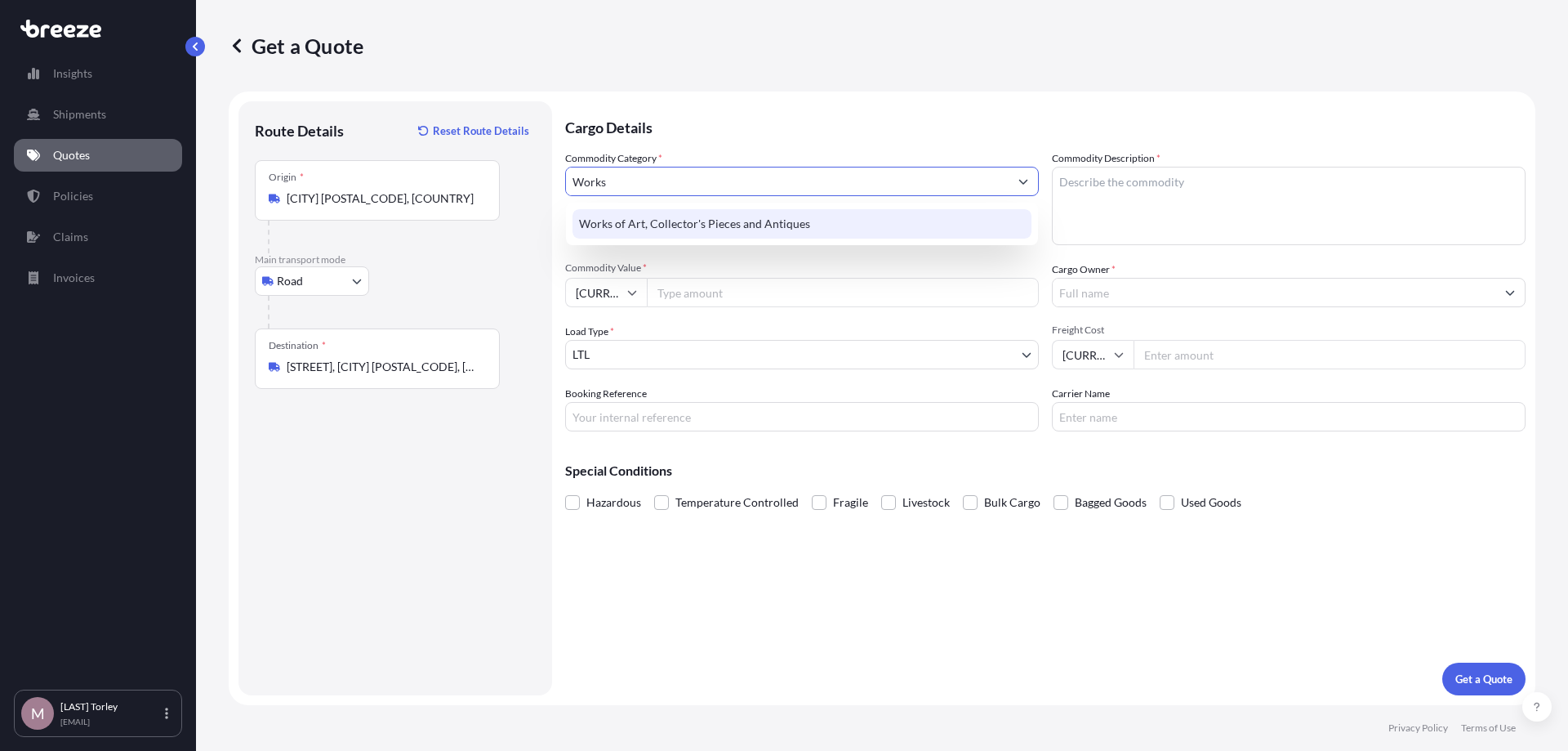 click on "Works of Art, Collector's Pieces and Antiques" at bounding box center [802, 224] 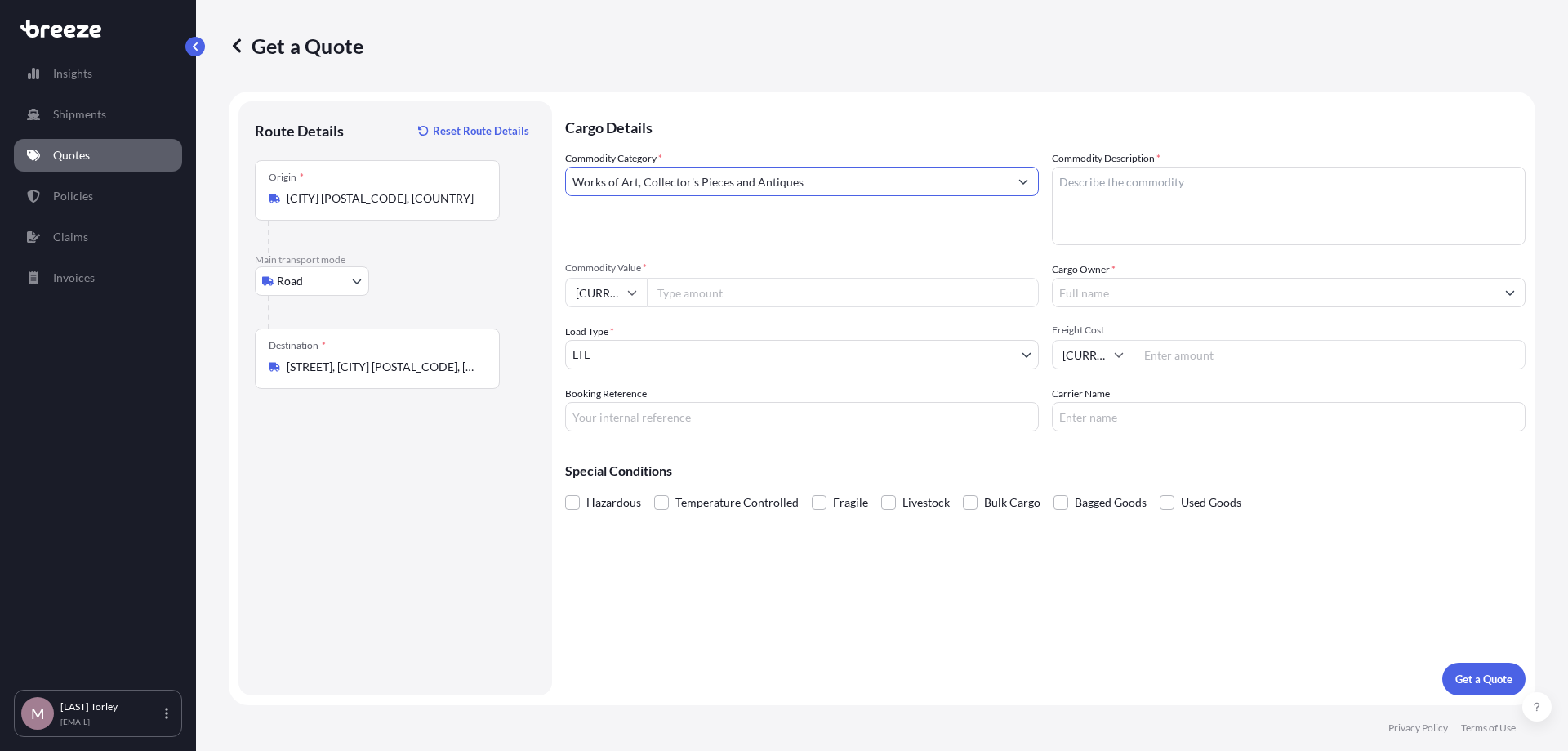 type on "Works of Art, Collector's Pieces and Antiques" 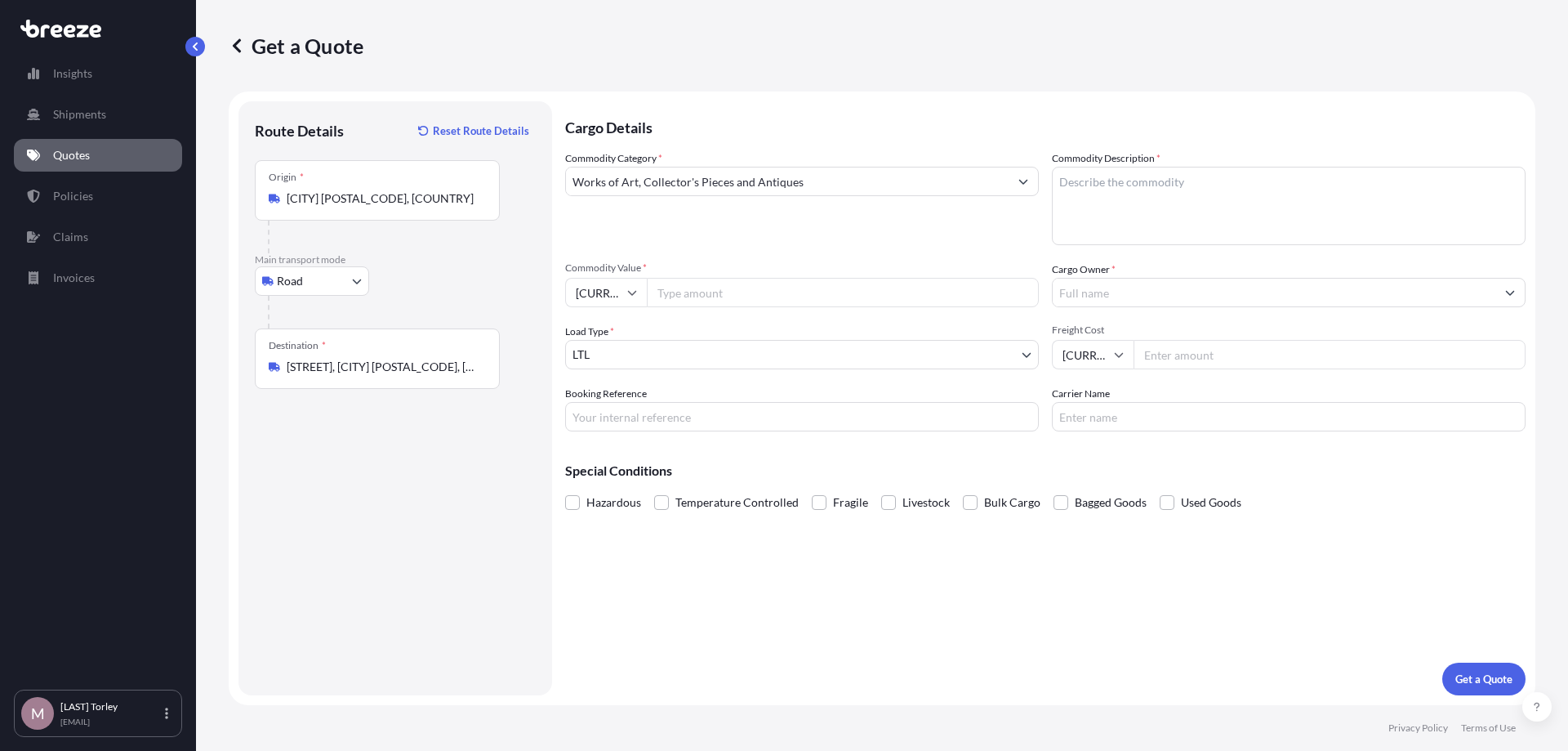 click on "Commodity Description *" at bounding box center (1289, 206) 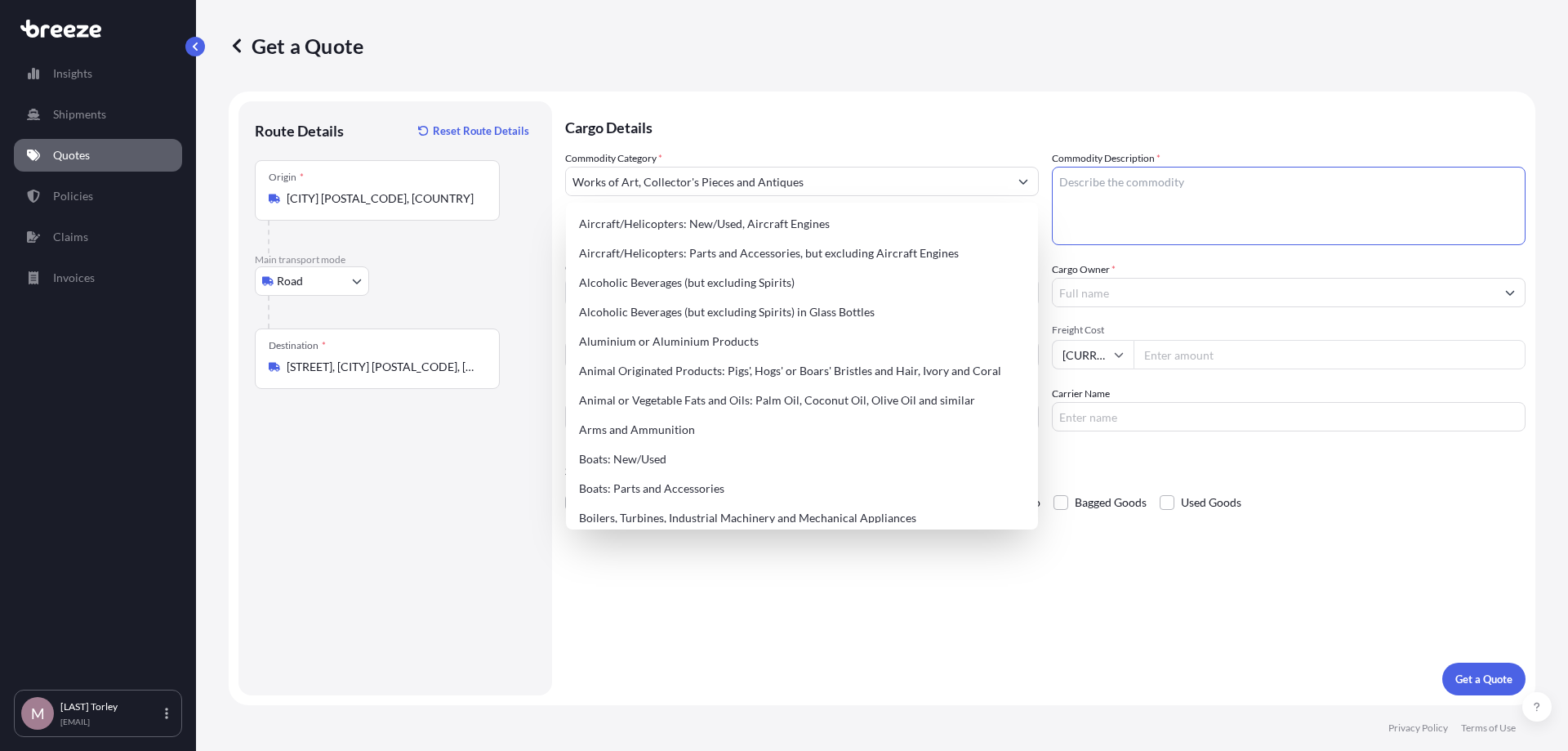 paste on "hand embellished giclee print with watercolour and gouache" 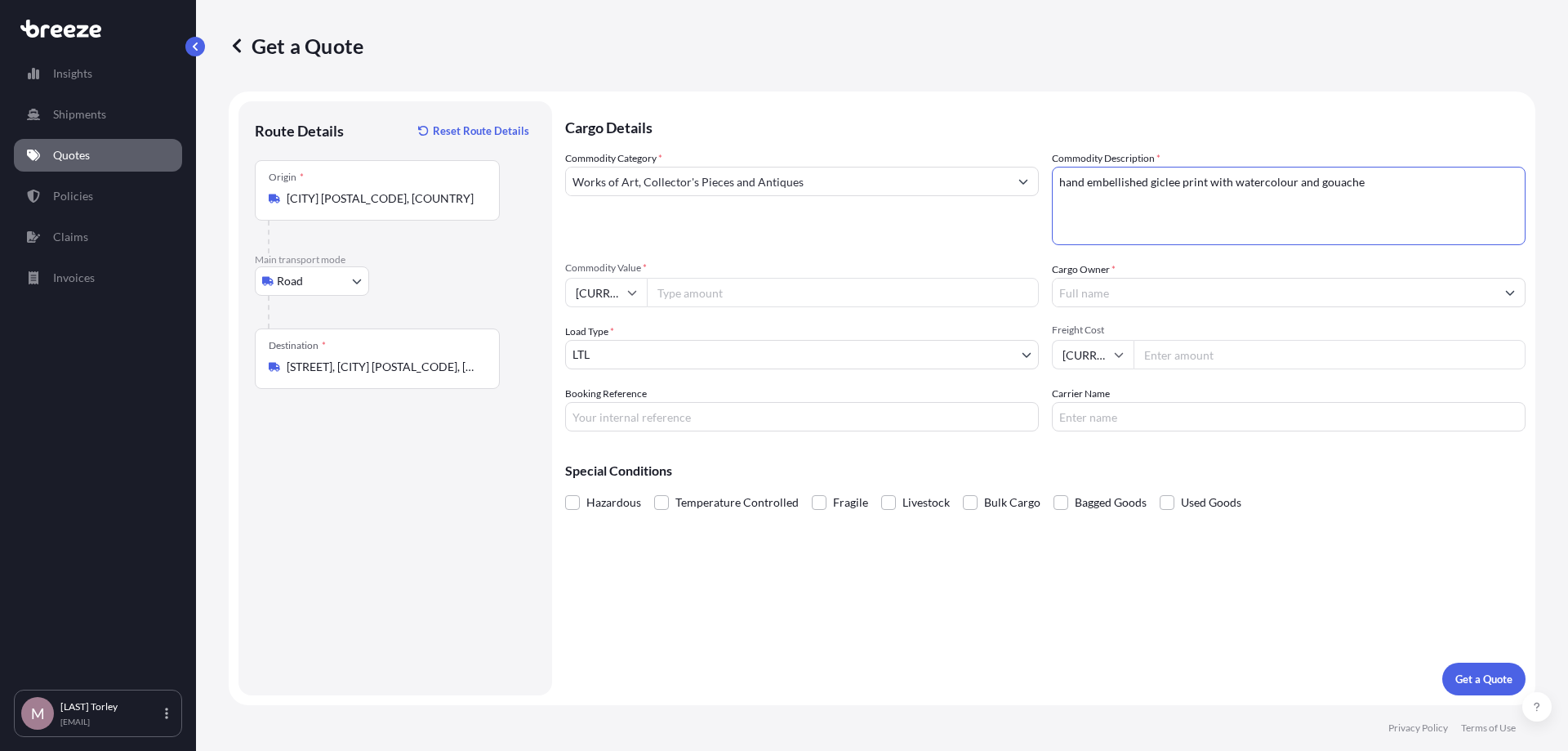 click on "hand embellished giclee print with watercolour and gouache" at bounding box center [1289, 206] 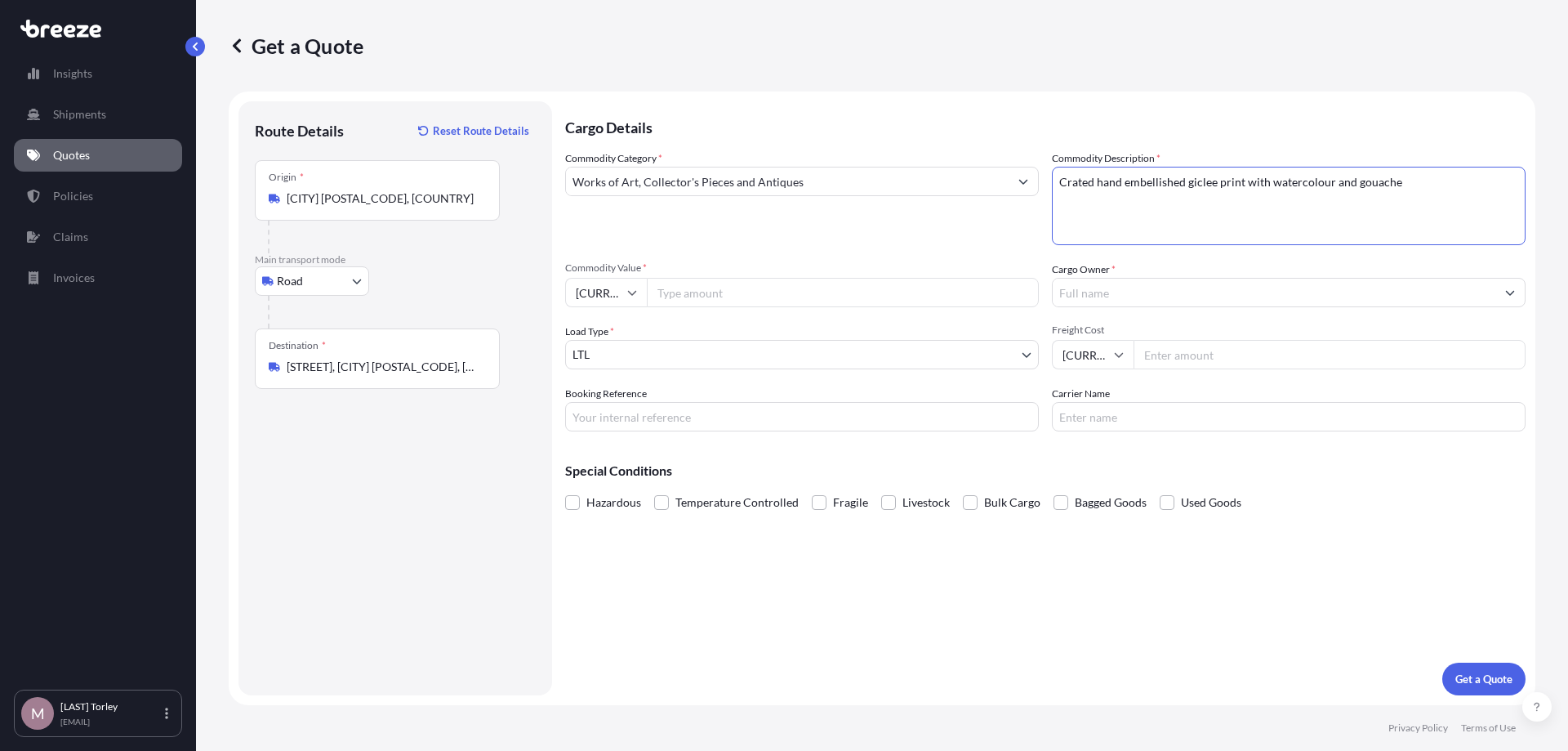 type on "Crated hand embellished giclee print with watercolour and gouache" 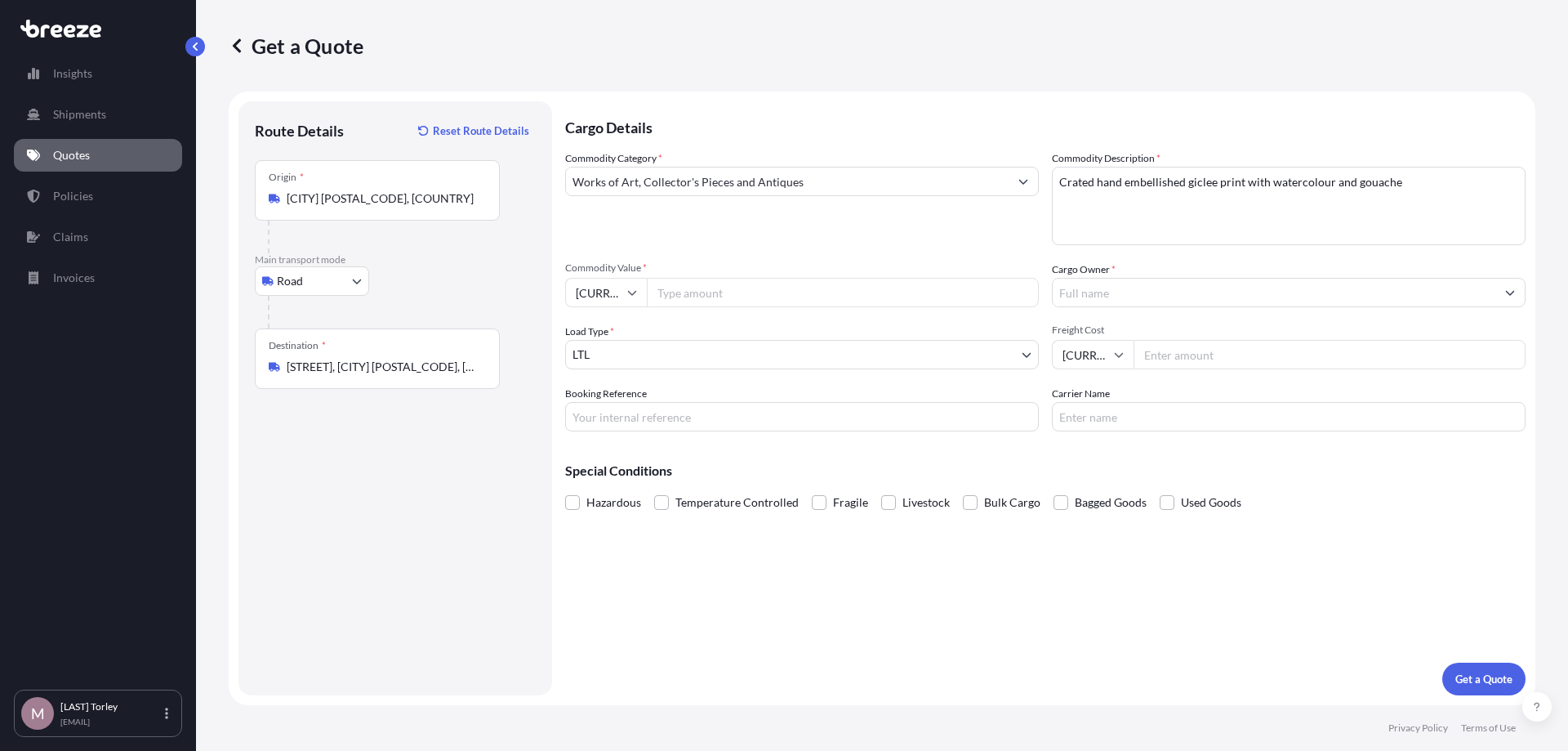 click on "Commodity Value   *" at bounding box center (843, 293) 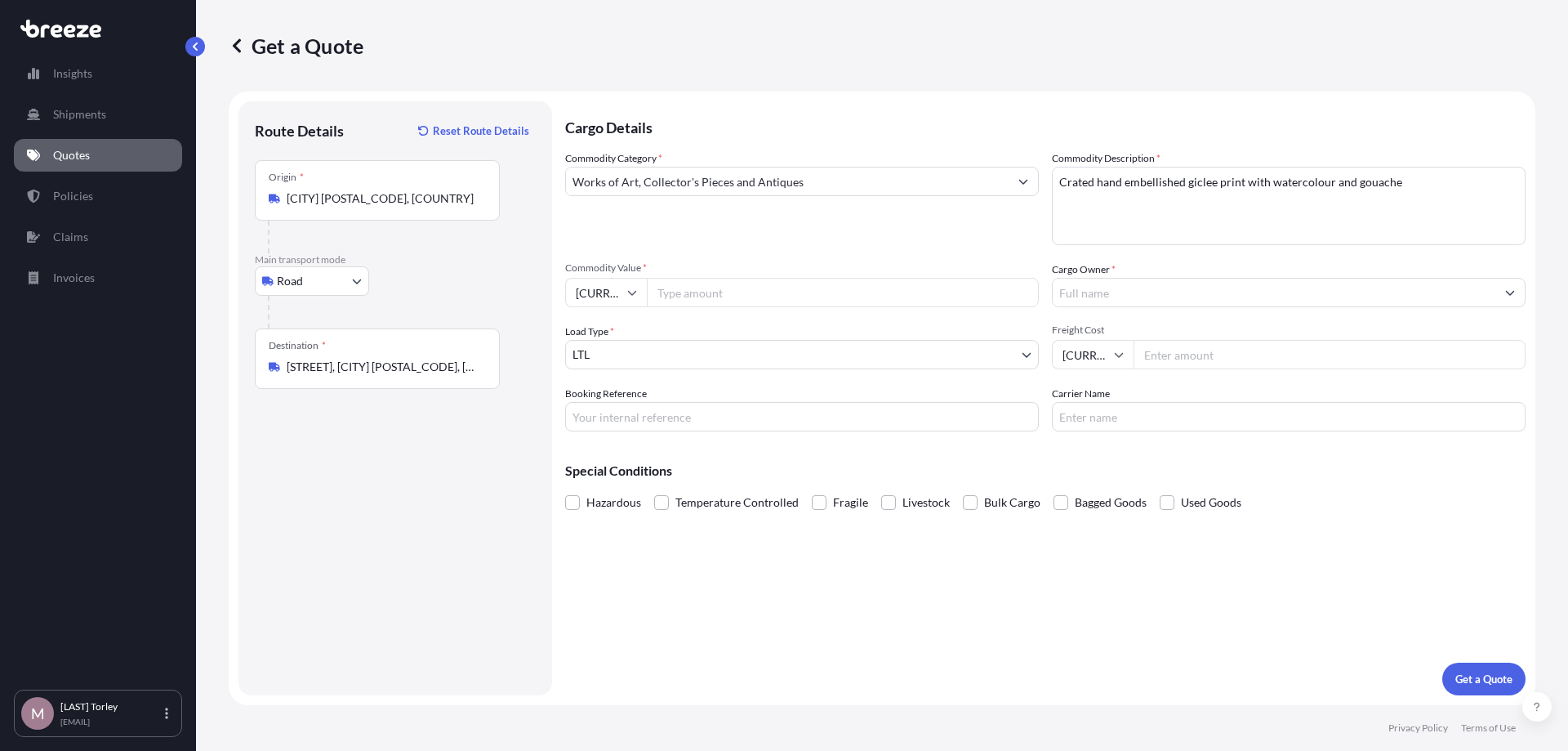 type on "[NUMBER]" 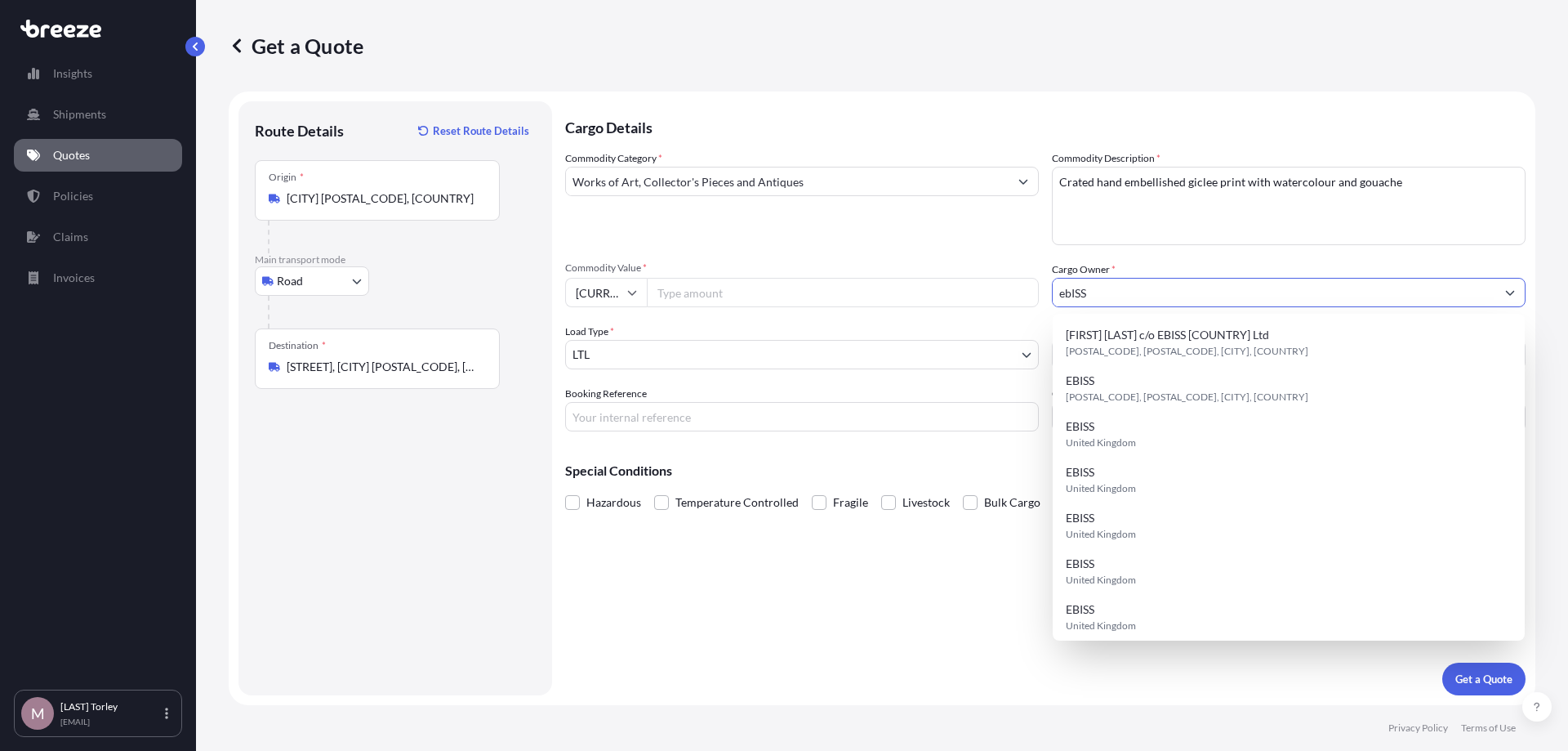 type on "ebISS" 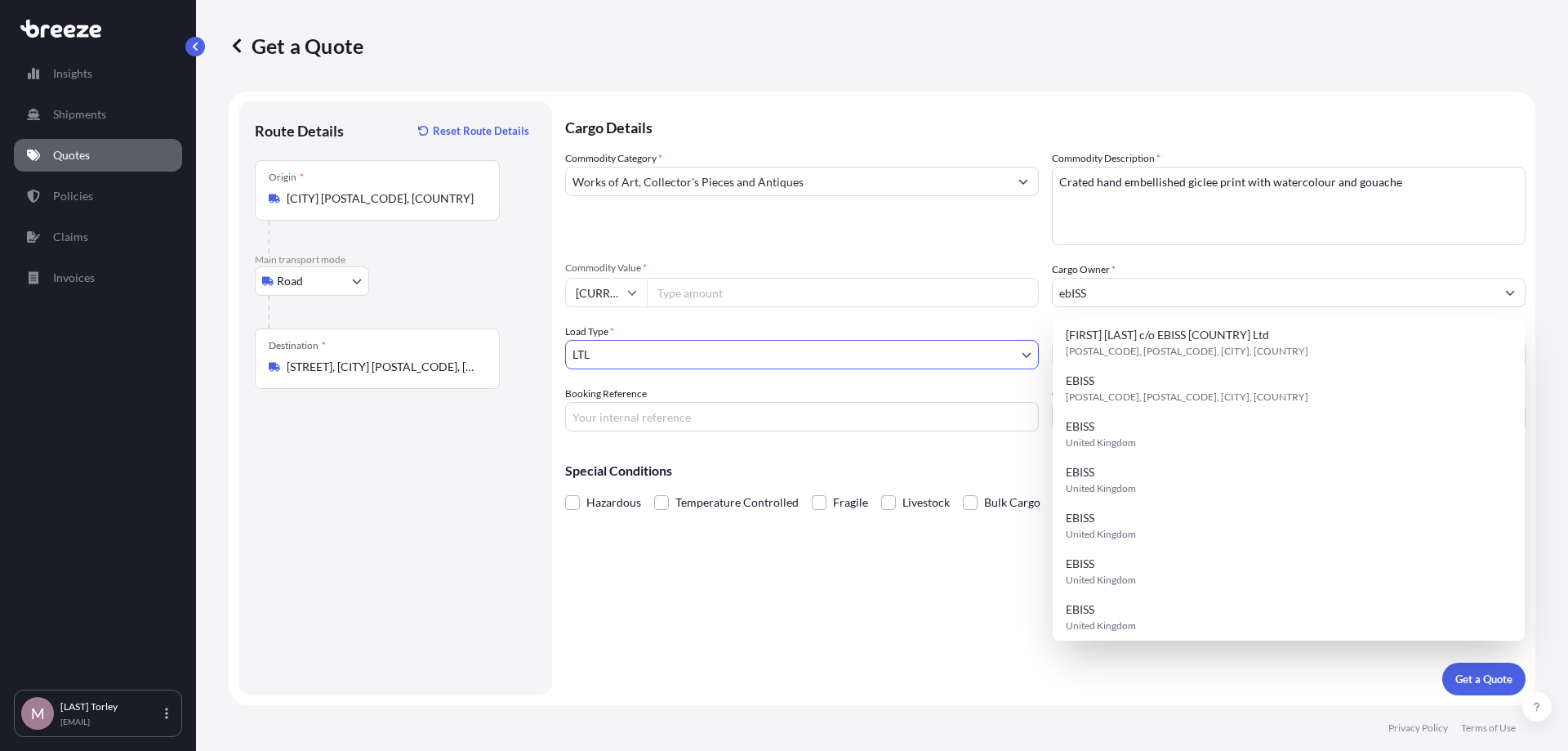 type 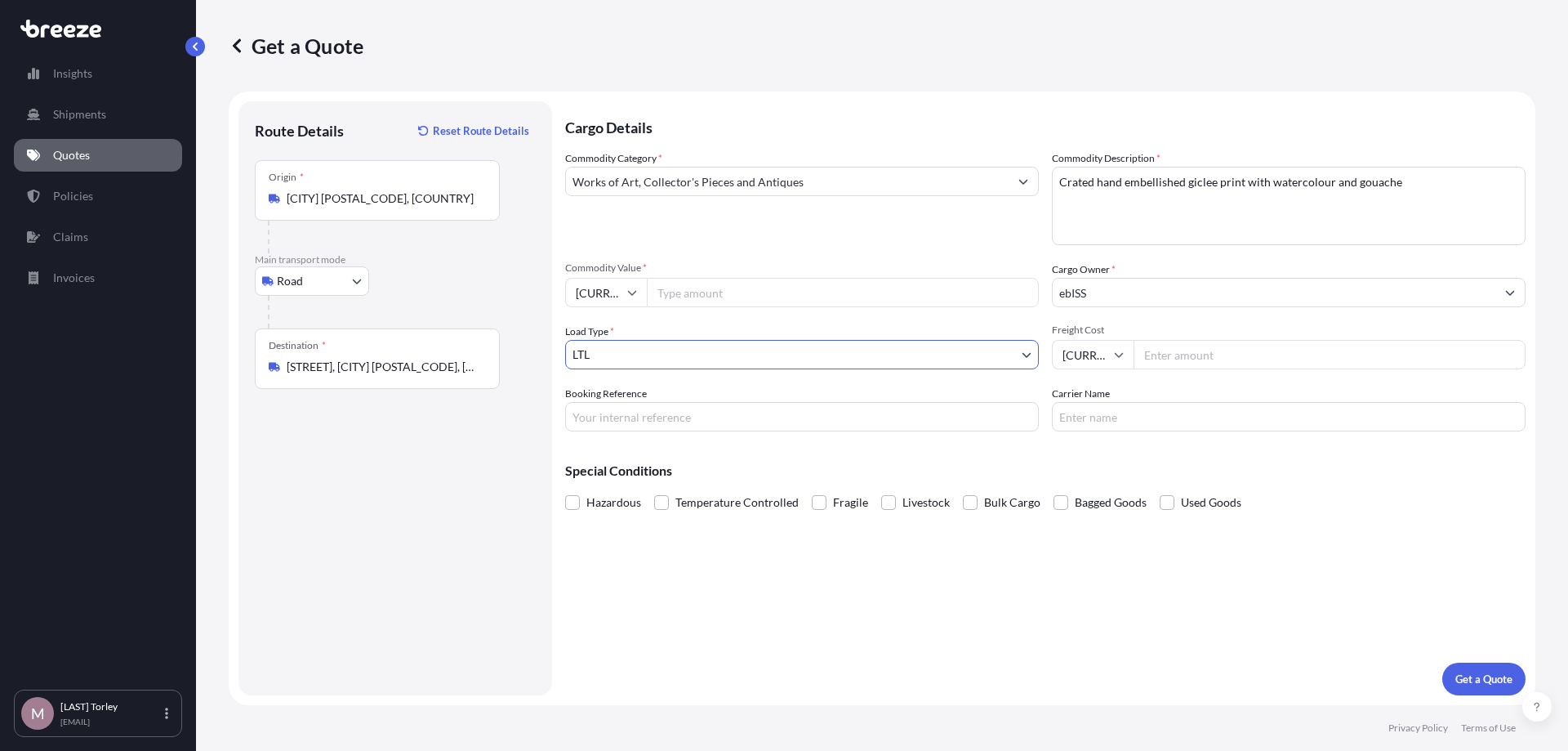 click on "Freight Cost" at bounding box center [1330, 355] 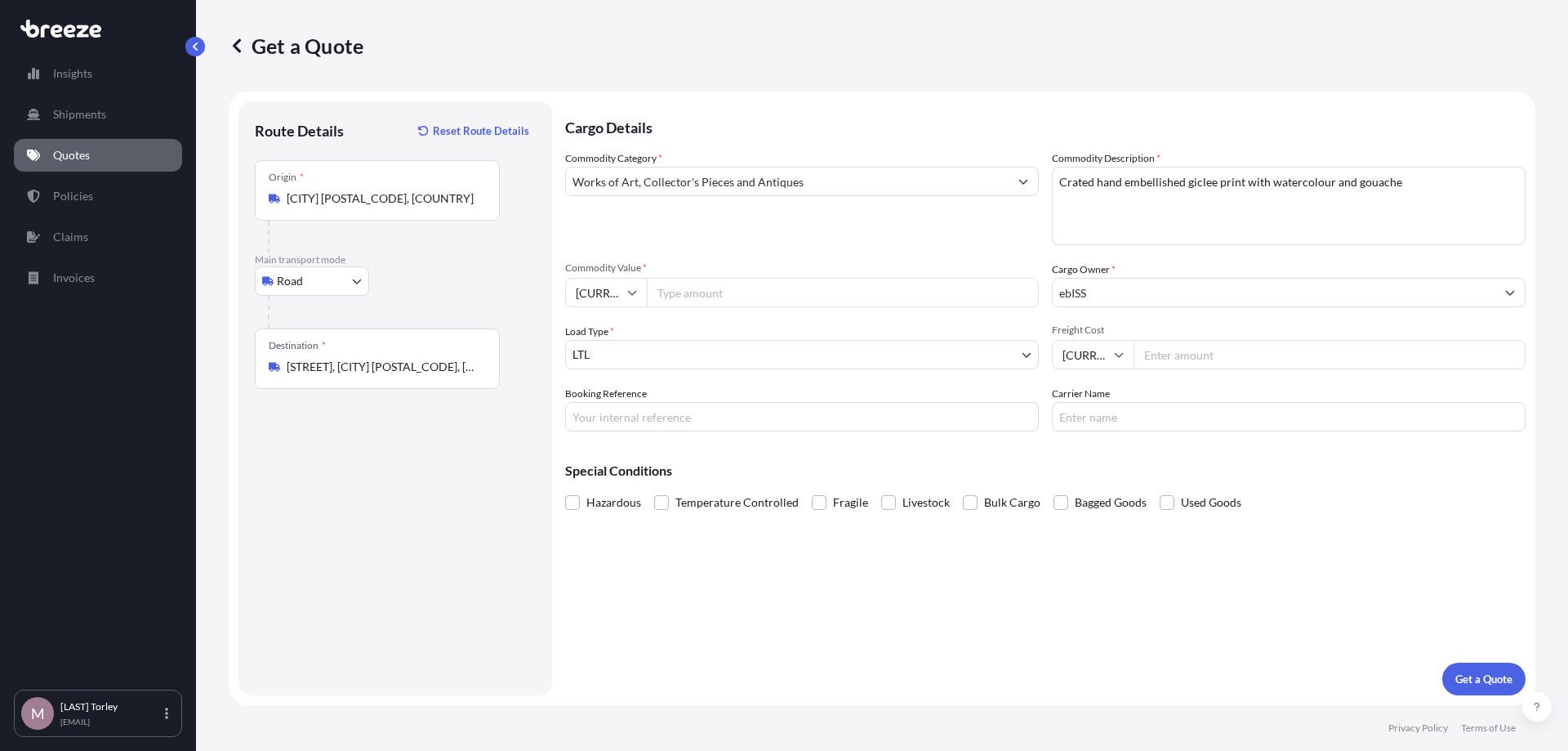 click on "Freight Cost" at bounding box center [1330, 355] 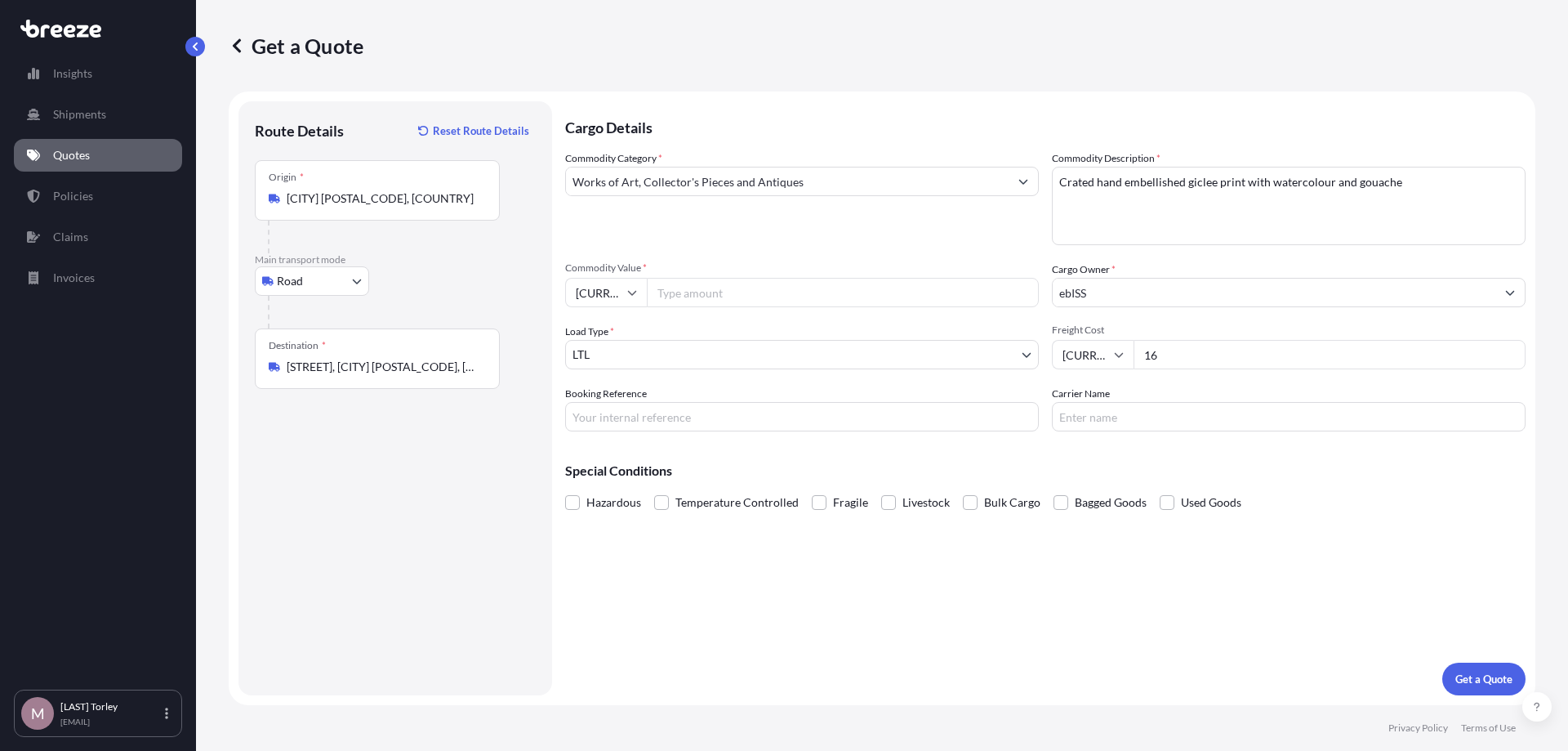 type on "1" 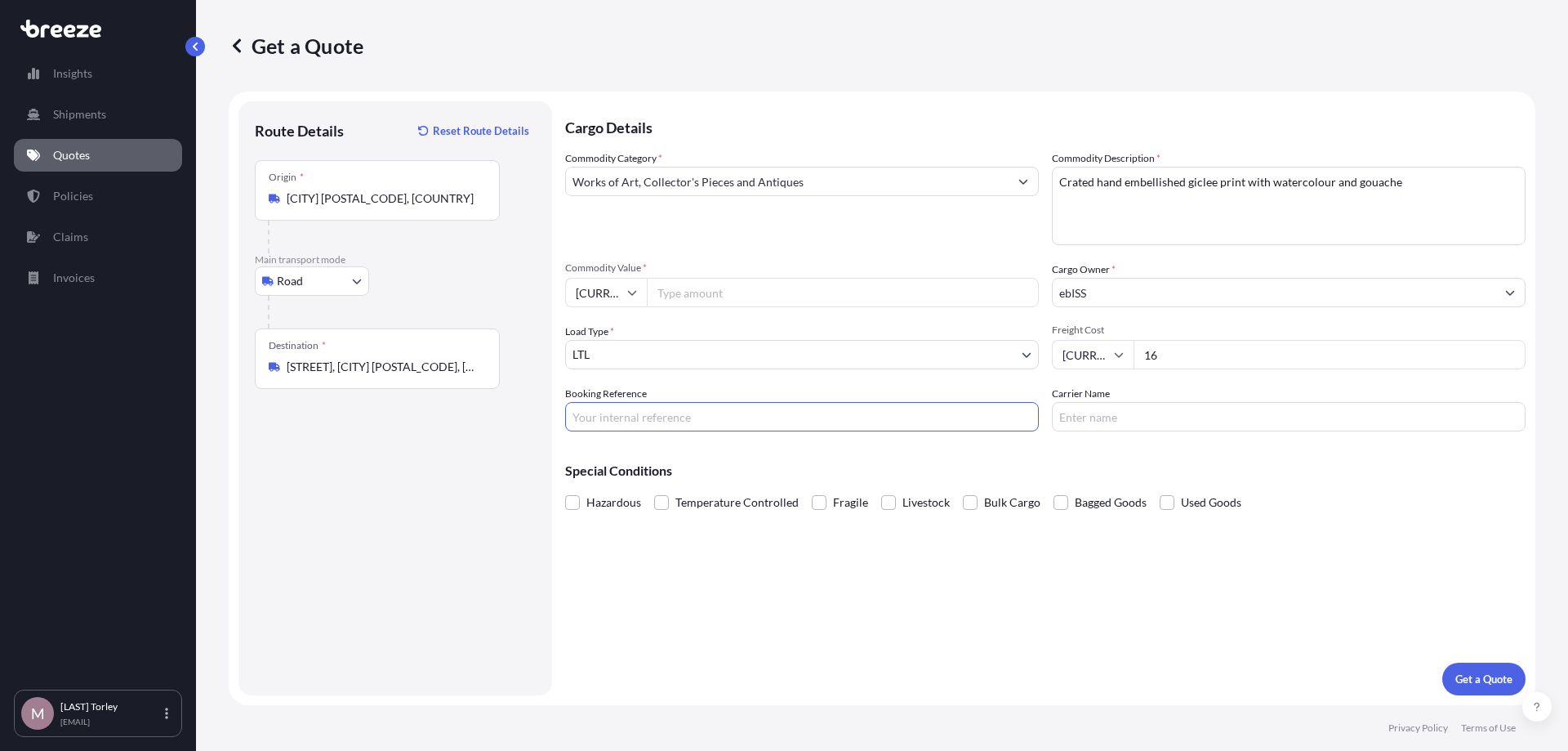 type on "3" 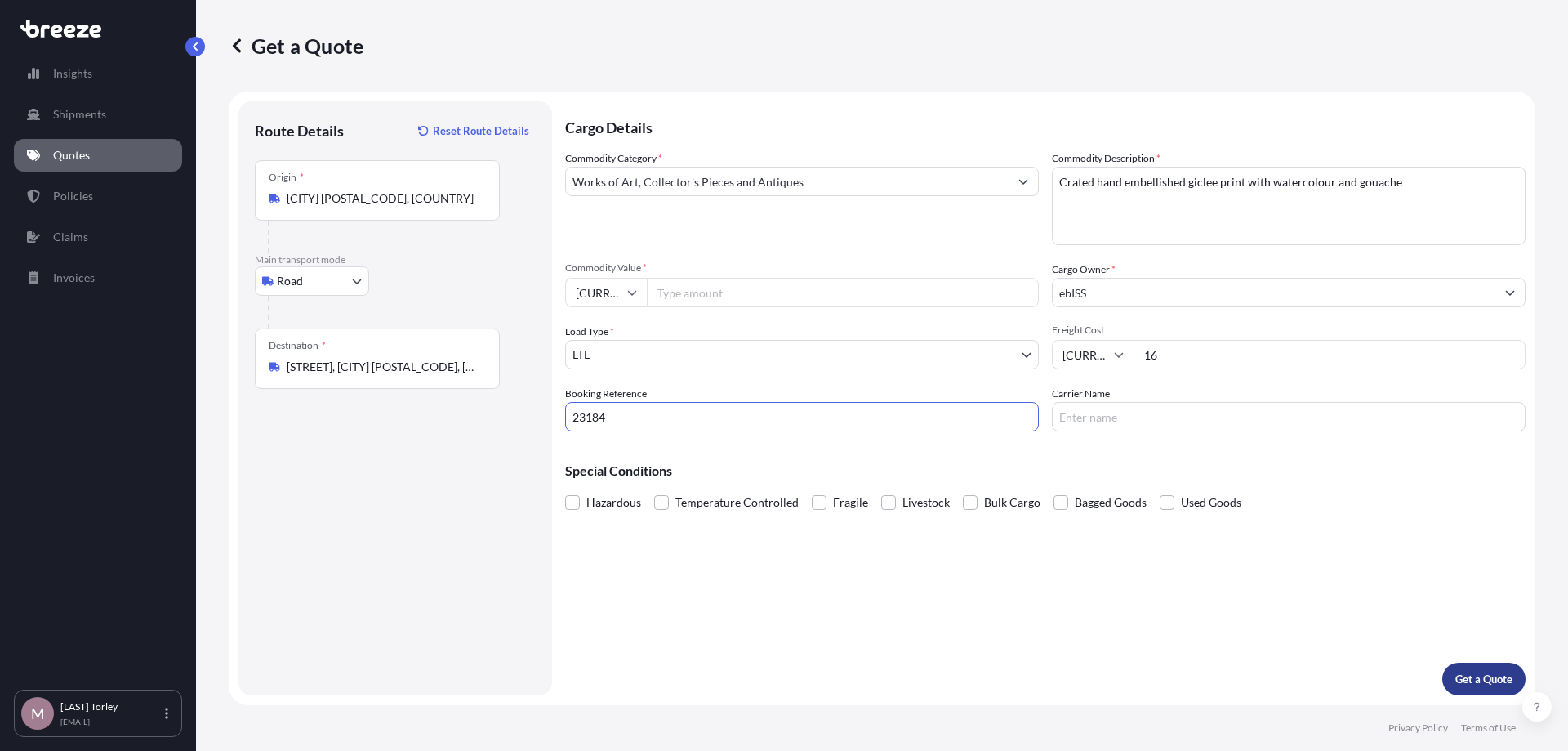 type on "23184" 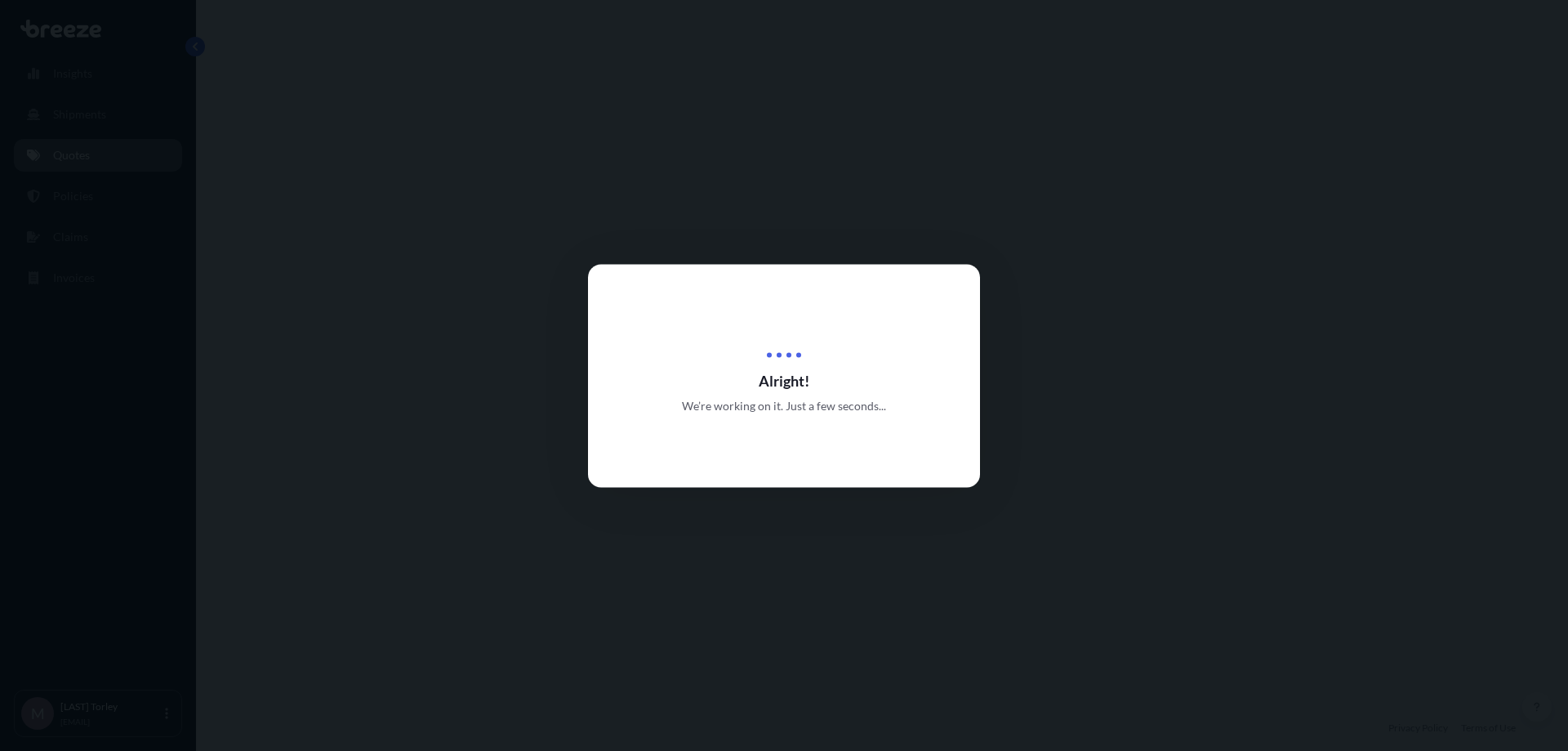 select on "Road" 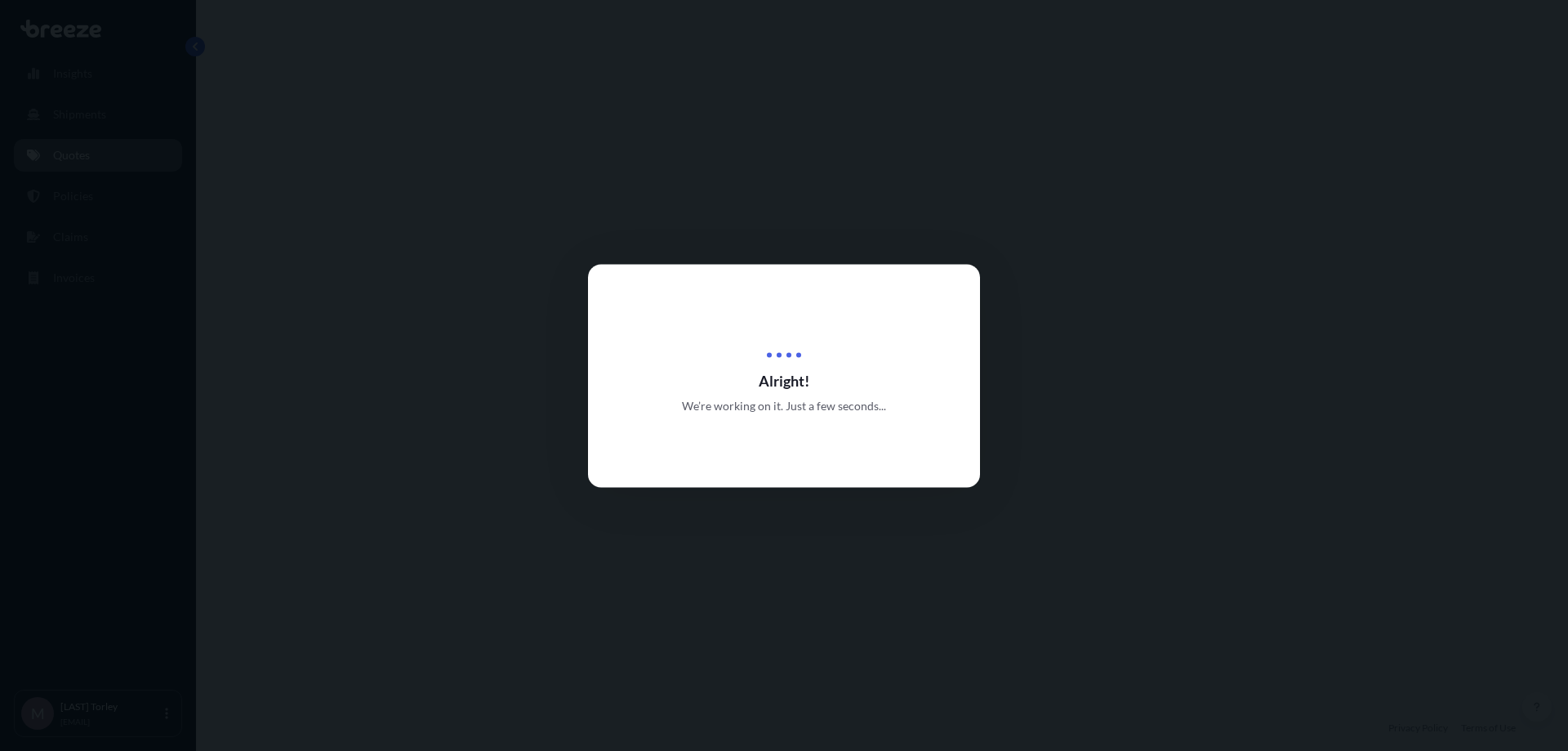 select on "1" 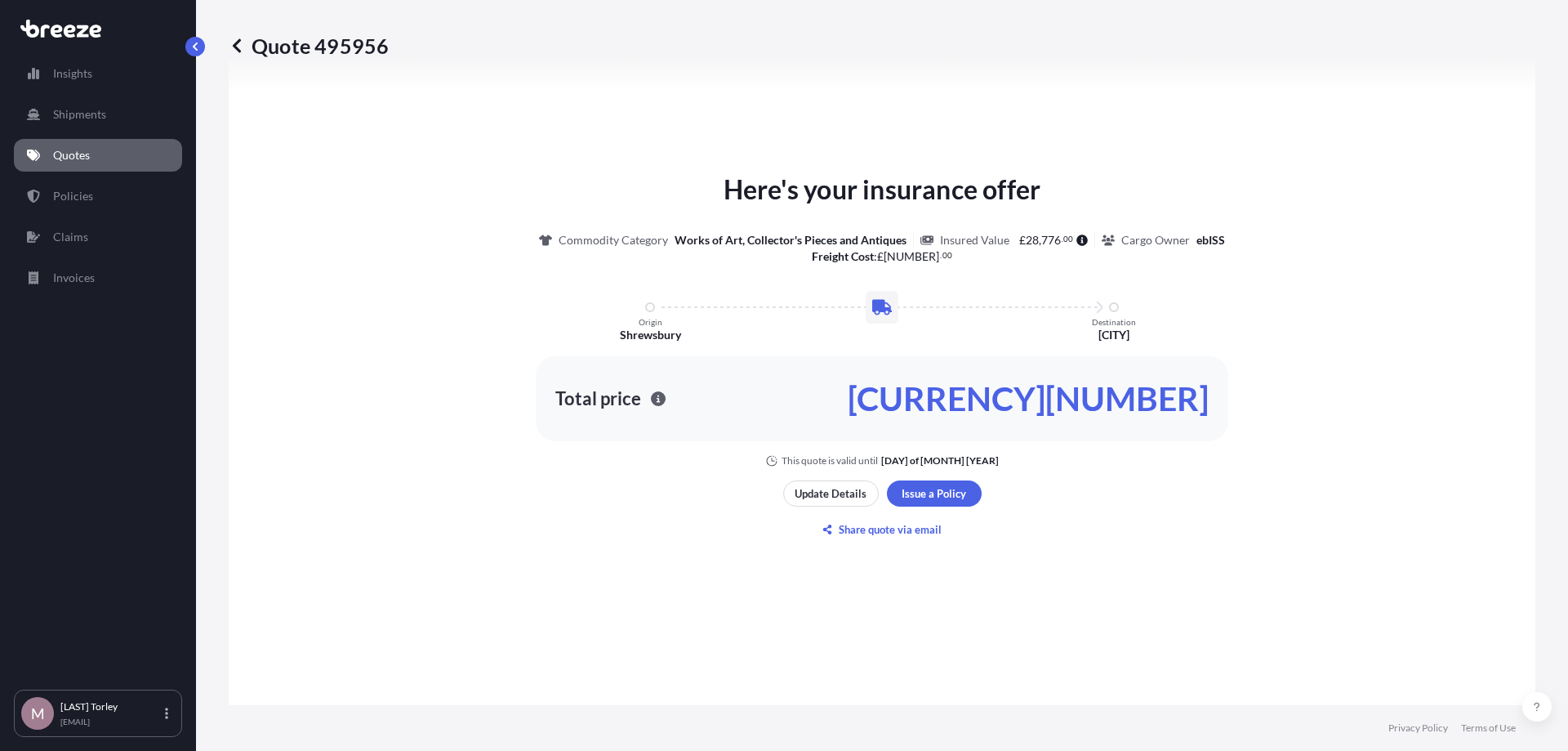 scroll, scrollTop: 678, scrollLeft: 0, axis: vertical 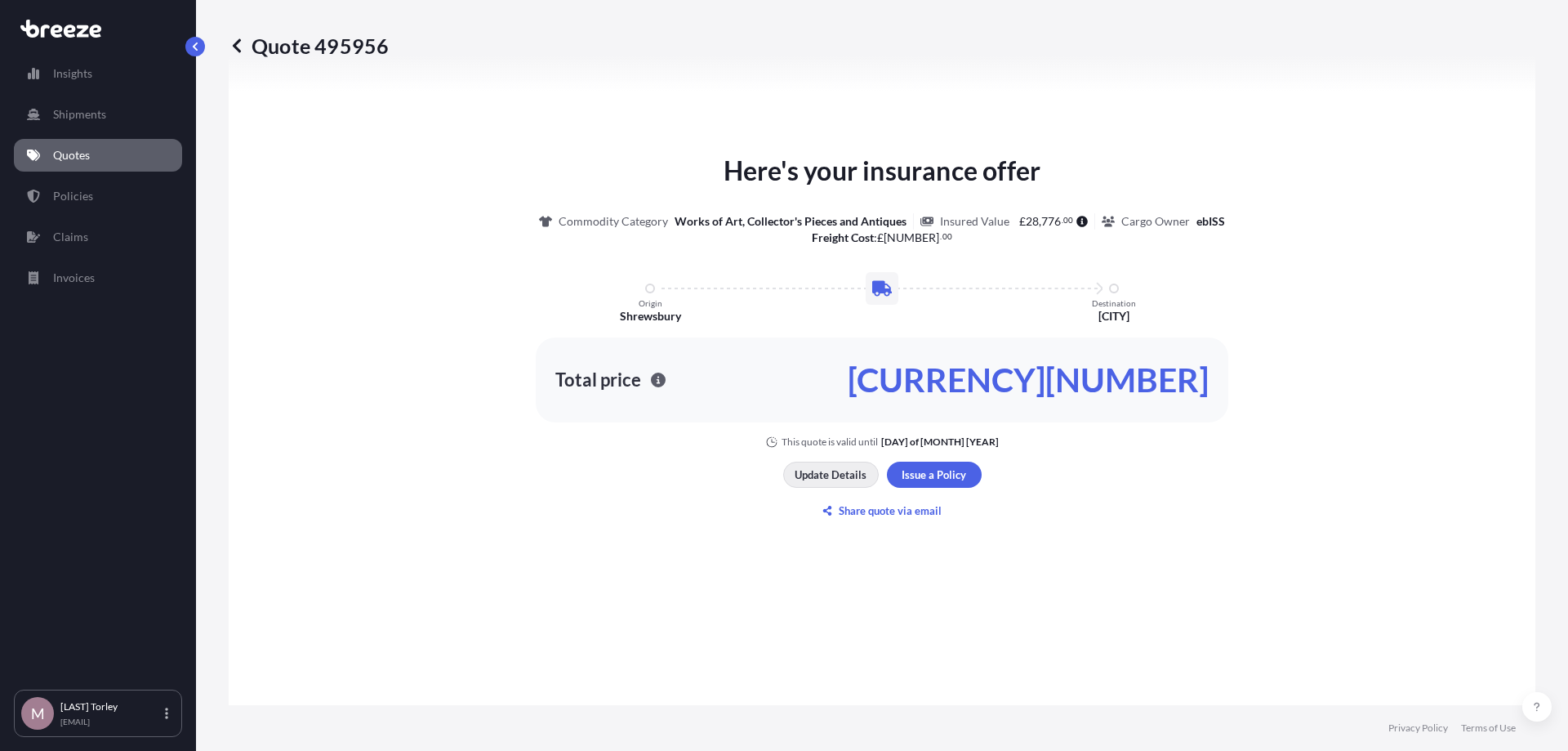 click on "Update Details" at bounding box center (831, 475) 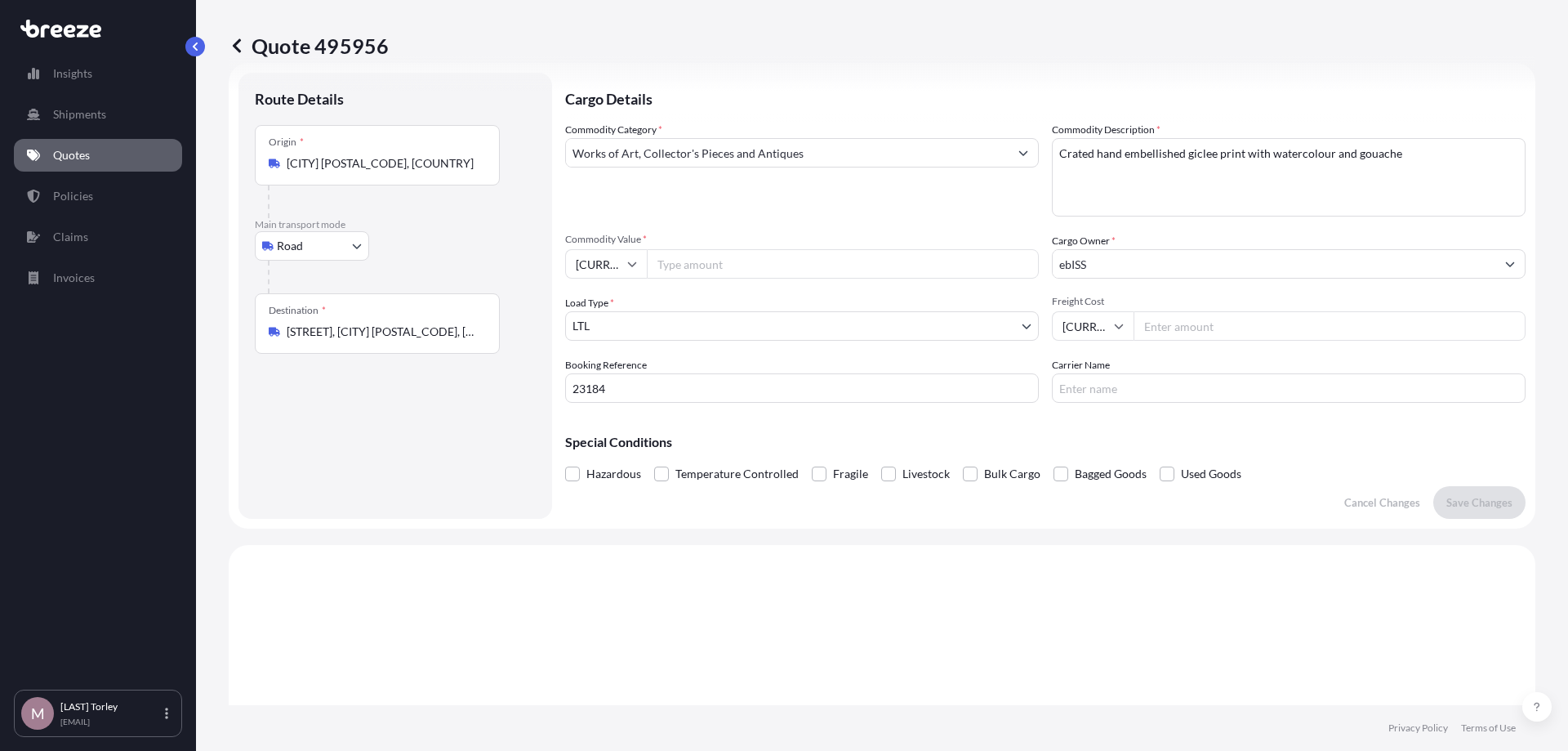 scroll, scrollTop: 26, scrollLeft: 0, axis: vertical 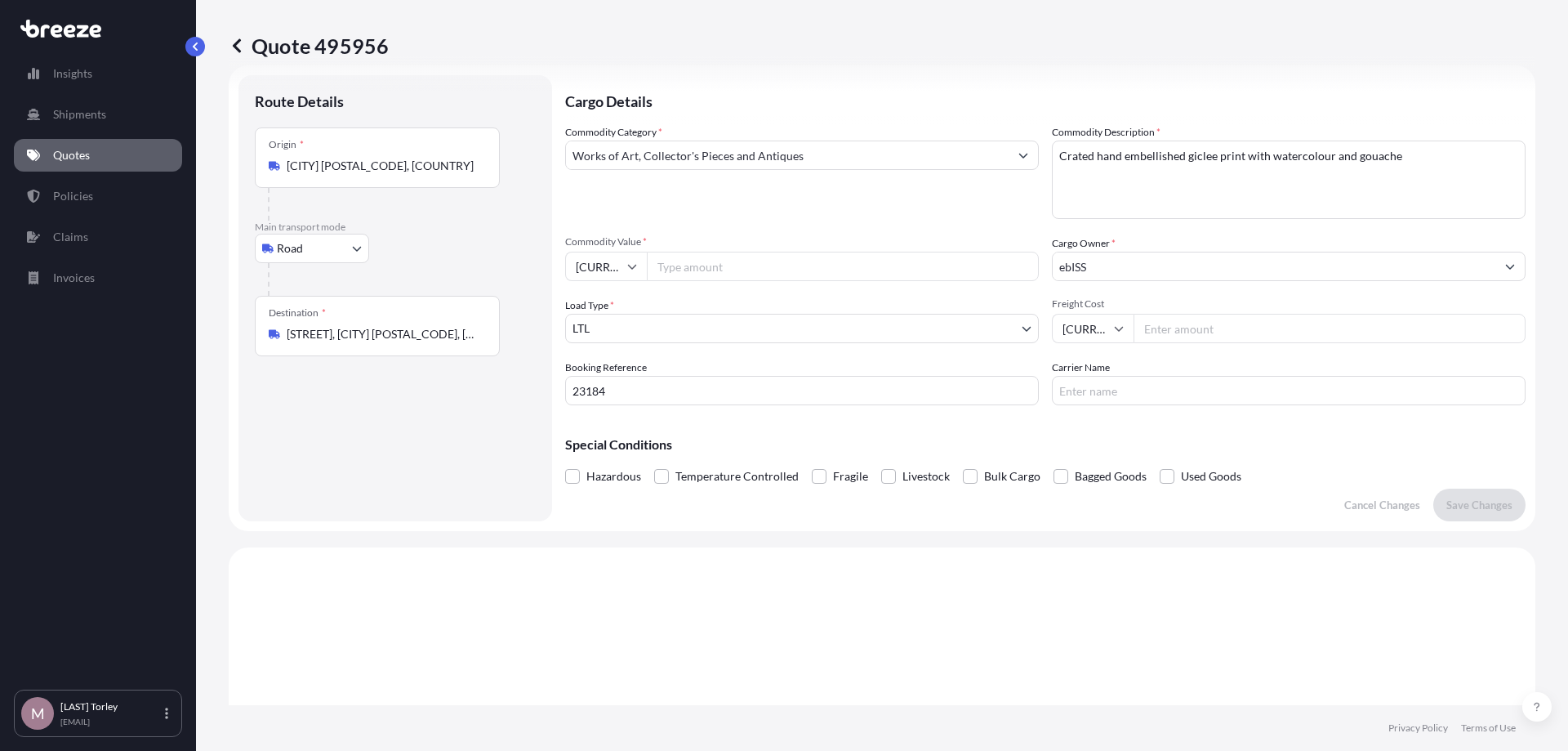 click on "[STREET], [CITY] [POSTAL_CODE], [COUNTRY]" at bounding box center (383, 334) 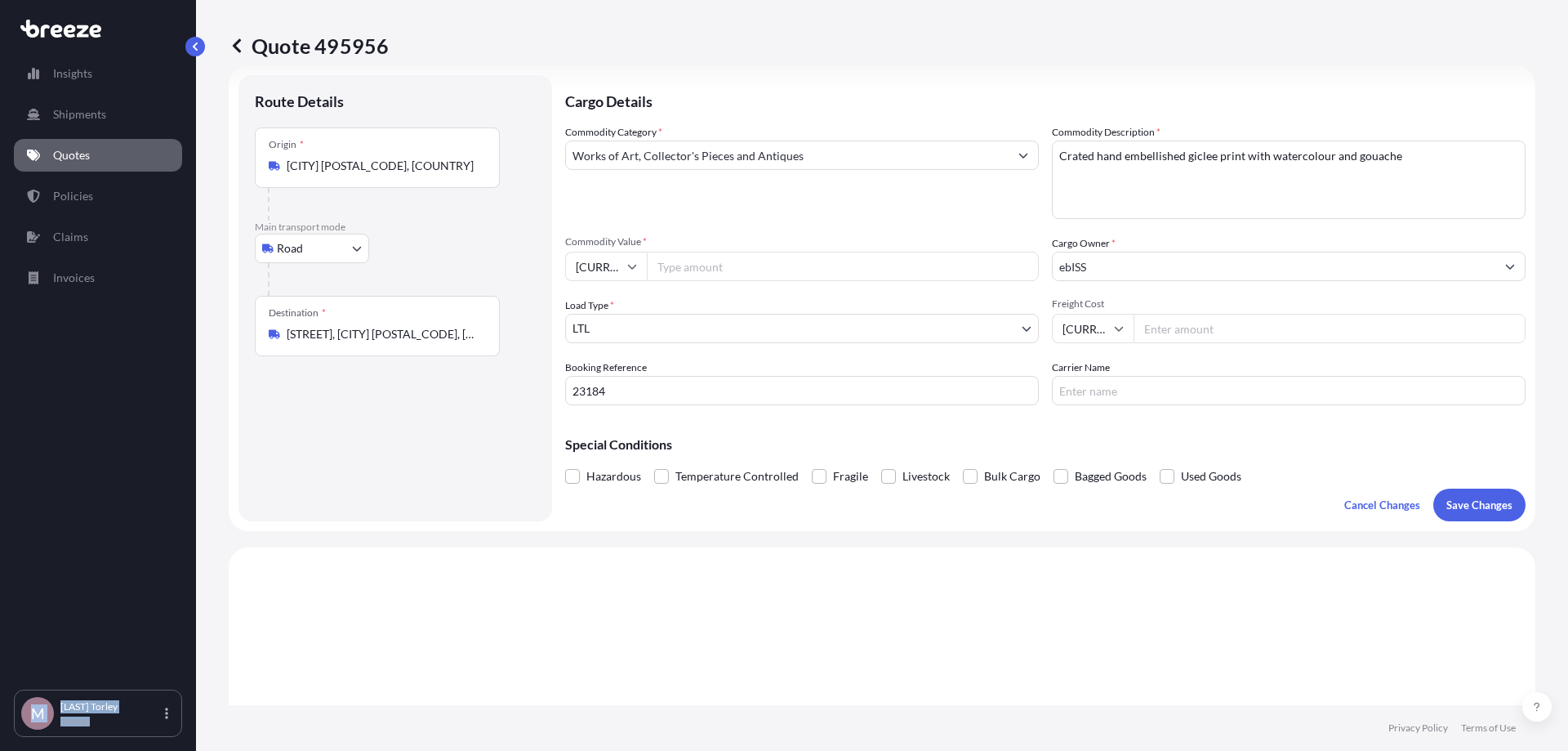 drag, startPoint x: 482, startPoint y: 333, endPoint x: 274, endPoint y: 329, distance: 208.03846 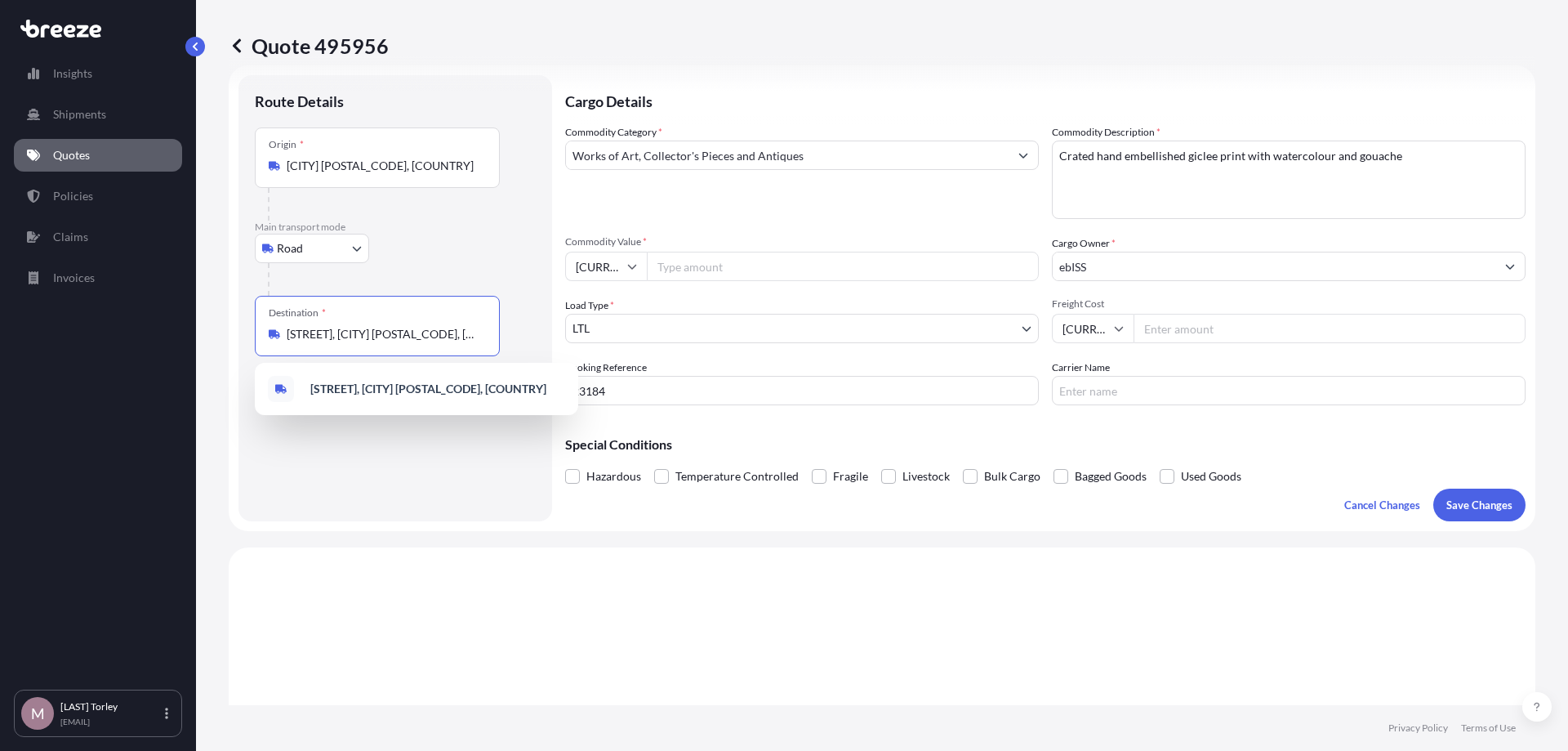click on "[STREET], [CITY] [POSTAL_CODE], [COUNTRY]" at bounding box center [383, 334] 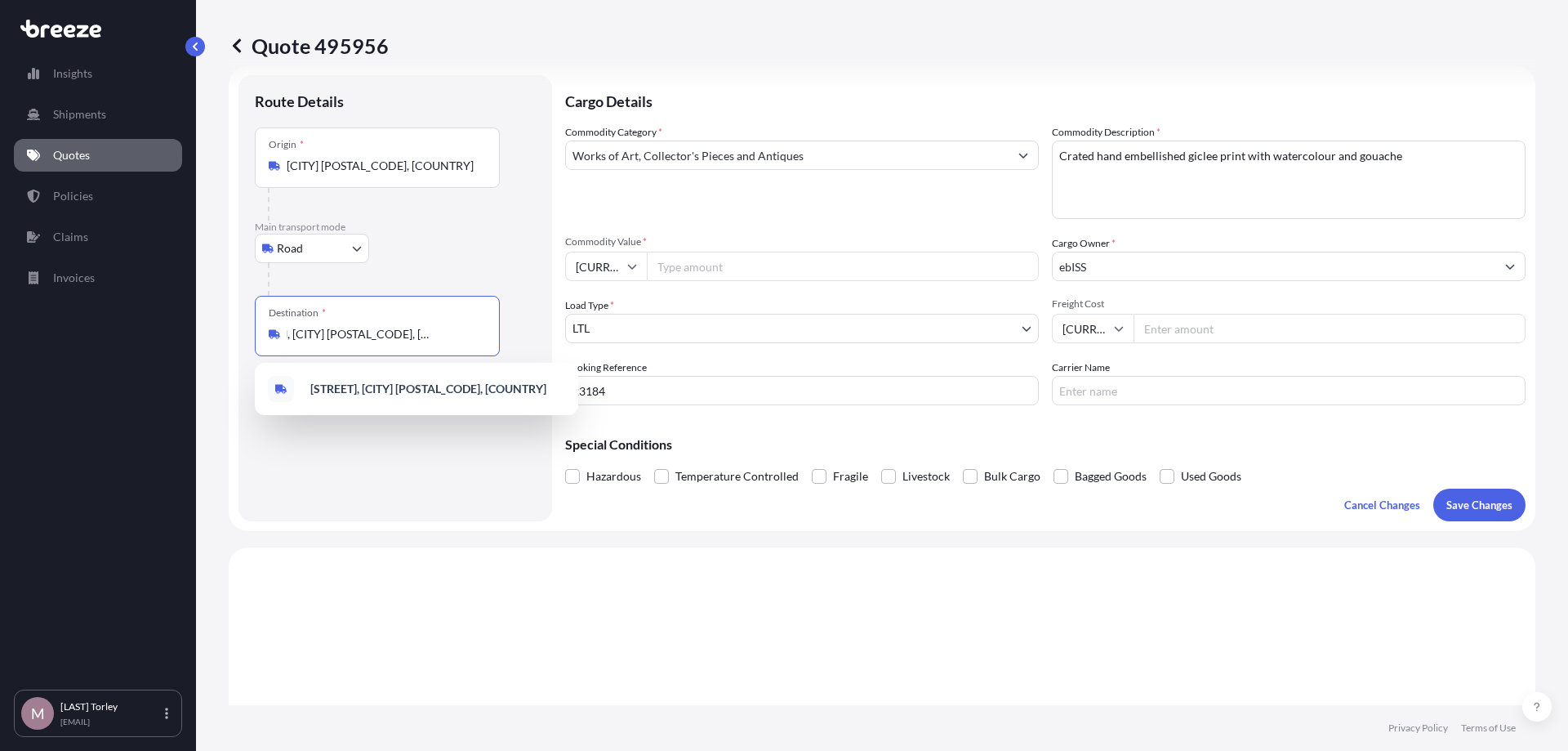 drag, startPoint x: 292, startPoint y: 334, endPoint x: 528, endPoint y: 334, distance: 236 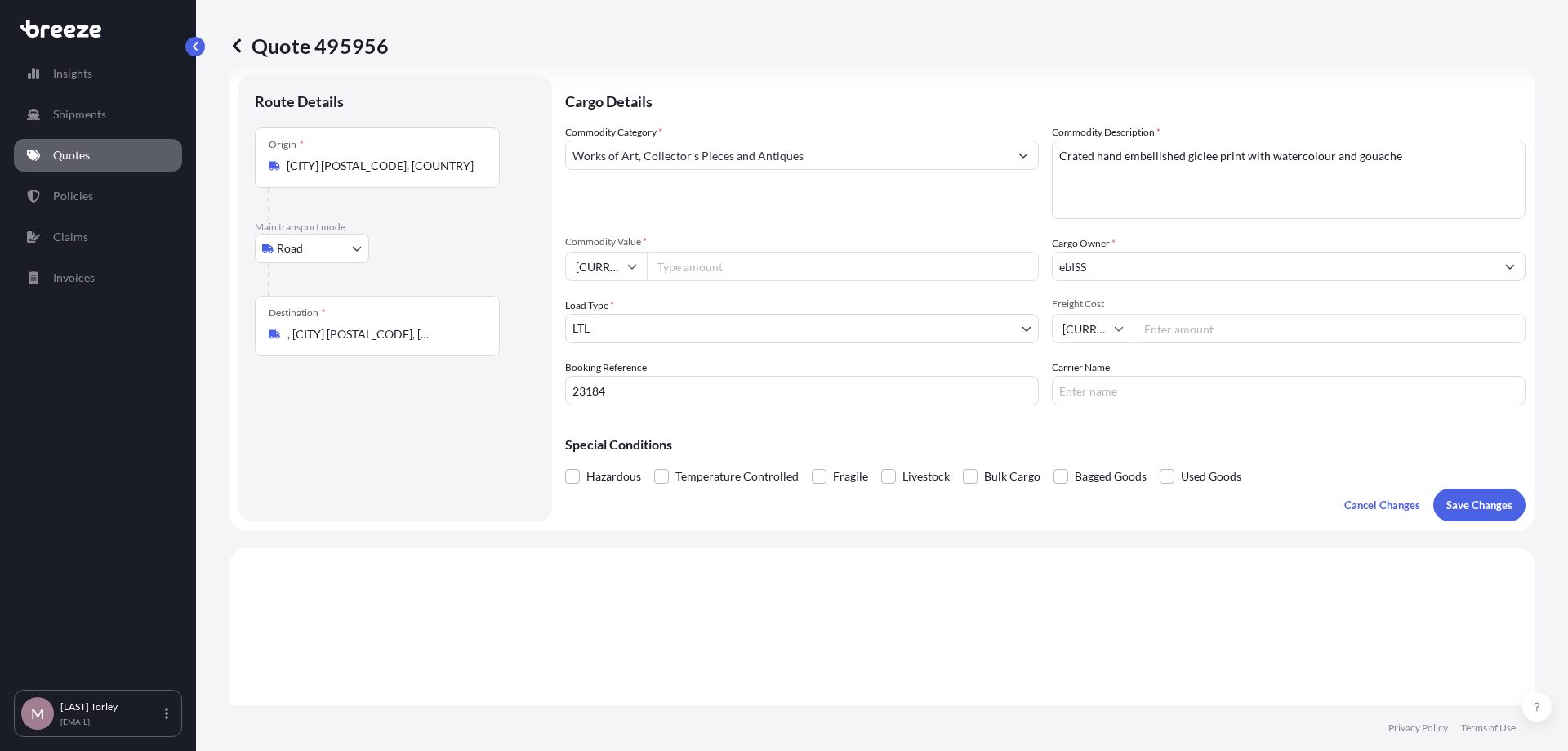 click on "Destination * [STREET], [CITY] [POSTAL_CODE], [COUNTRY]" at bounding box center [377, 326] 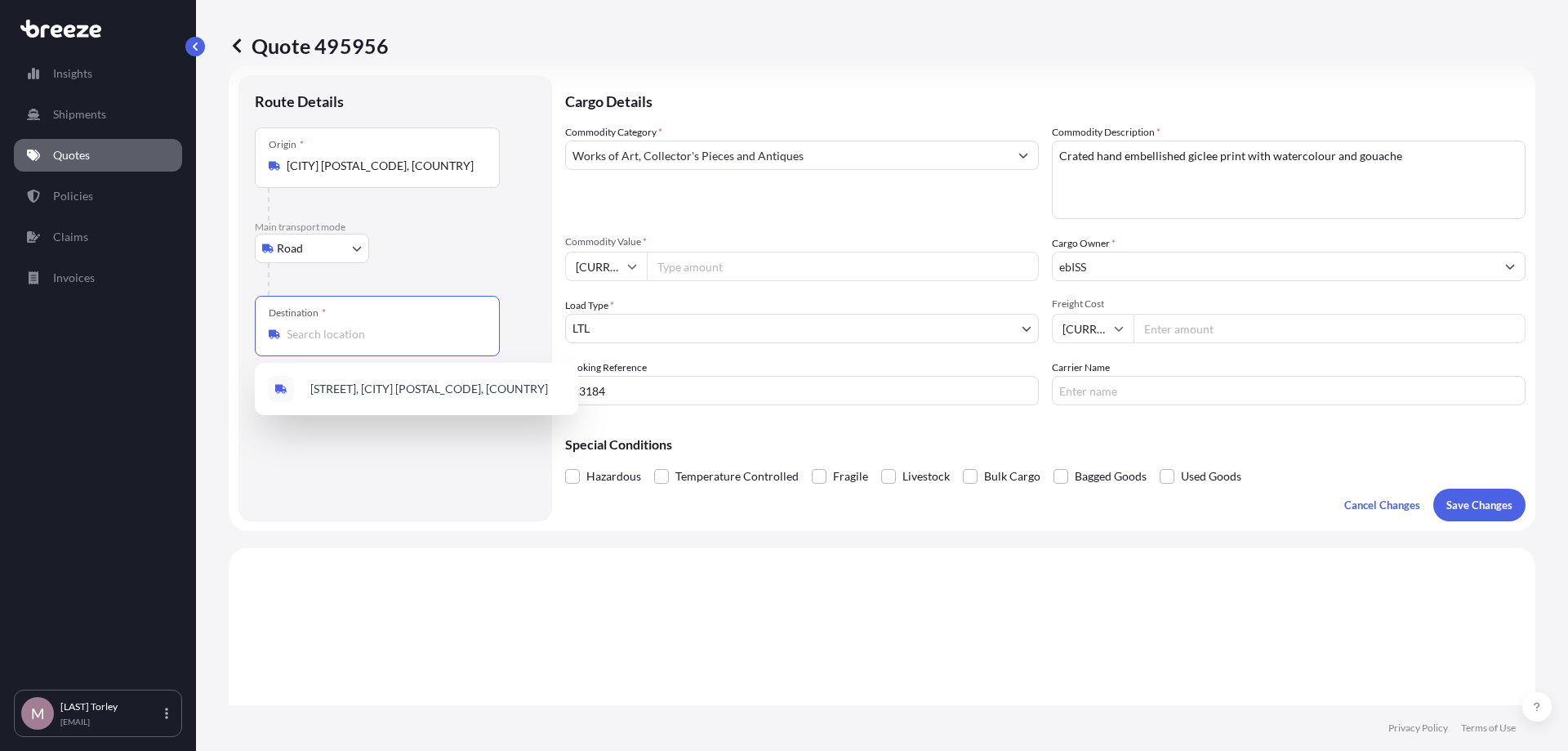 scroll, scrollTop: 0, scrollLeft: 0, axis: both 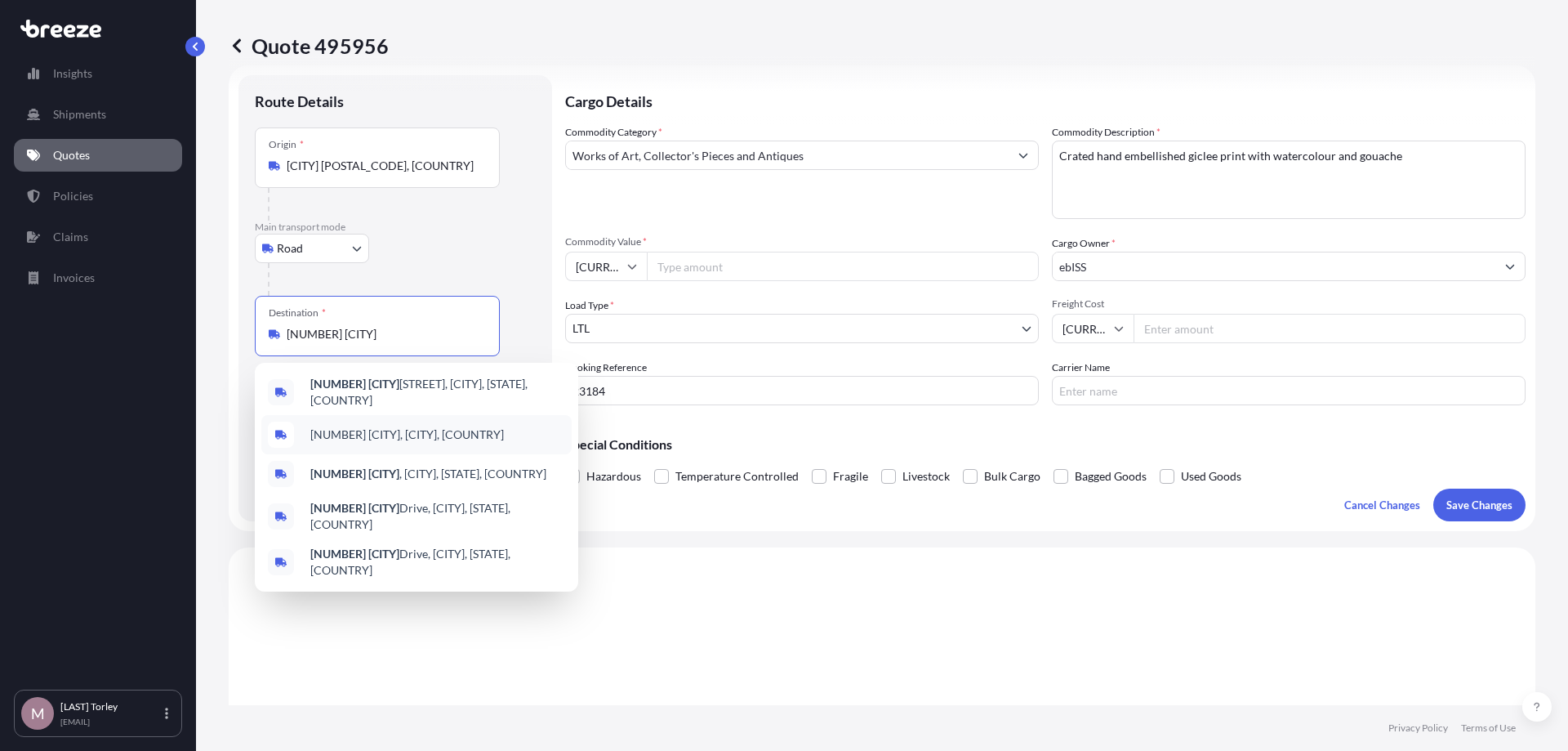click on "[NUMBER] [CITY], [CITY], [COUNTRY]" at bounding box center (407, 435) 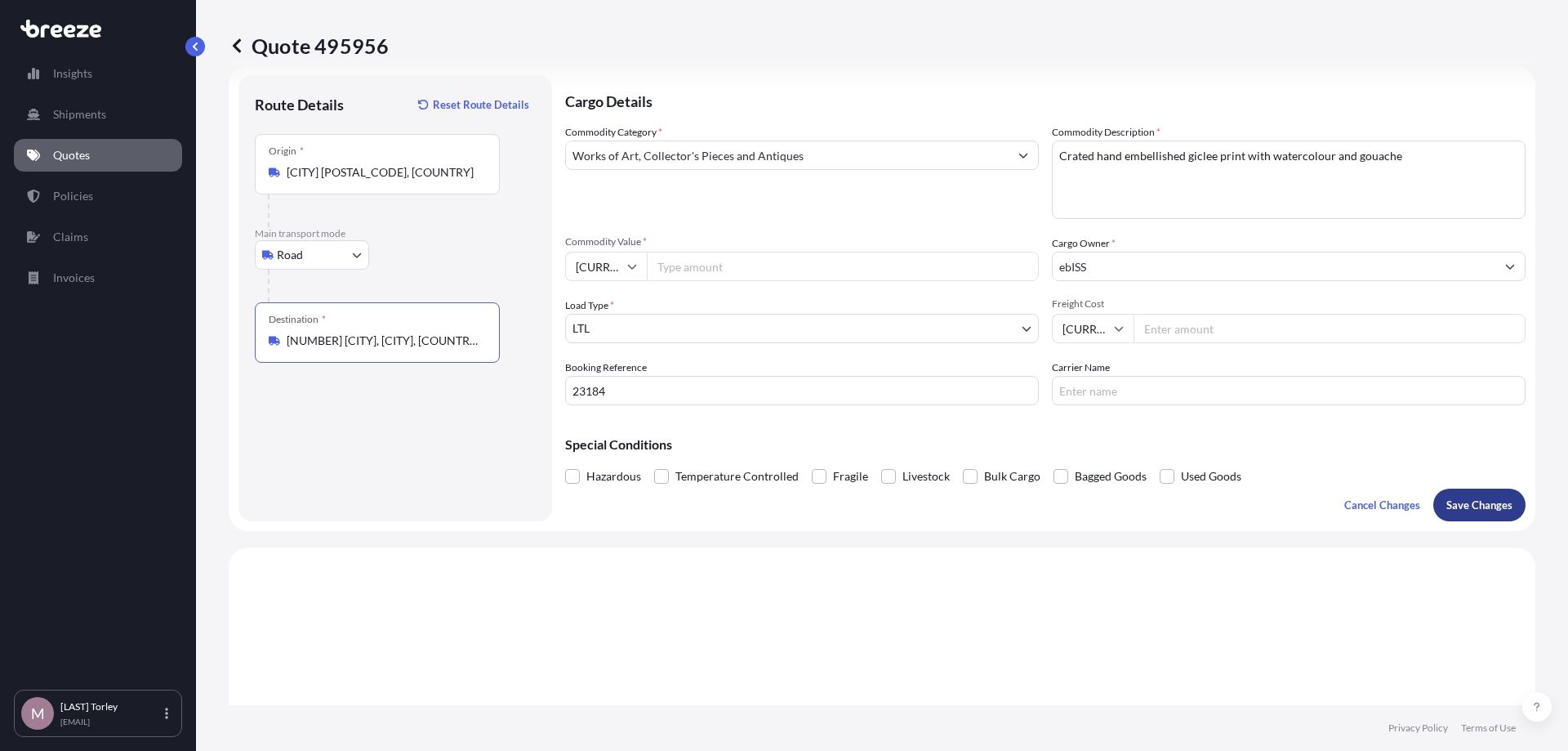 type on "[NUMBER] [CITY], [CITY], [COUNTRY]" 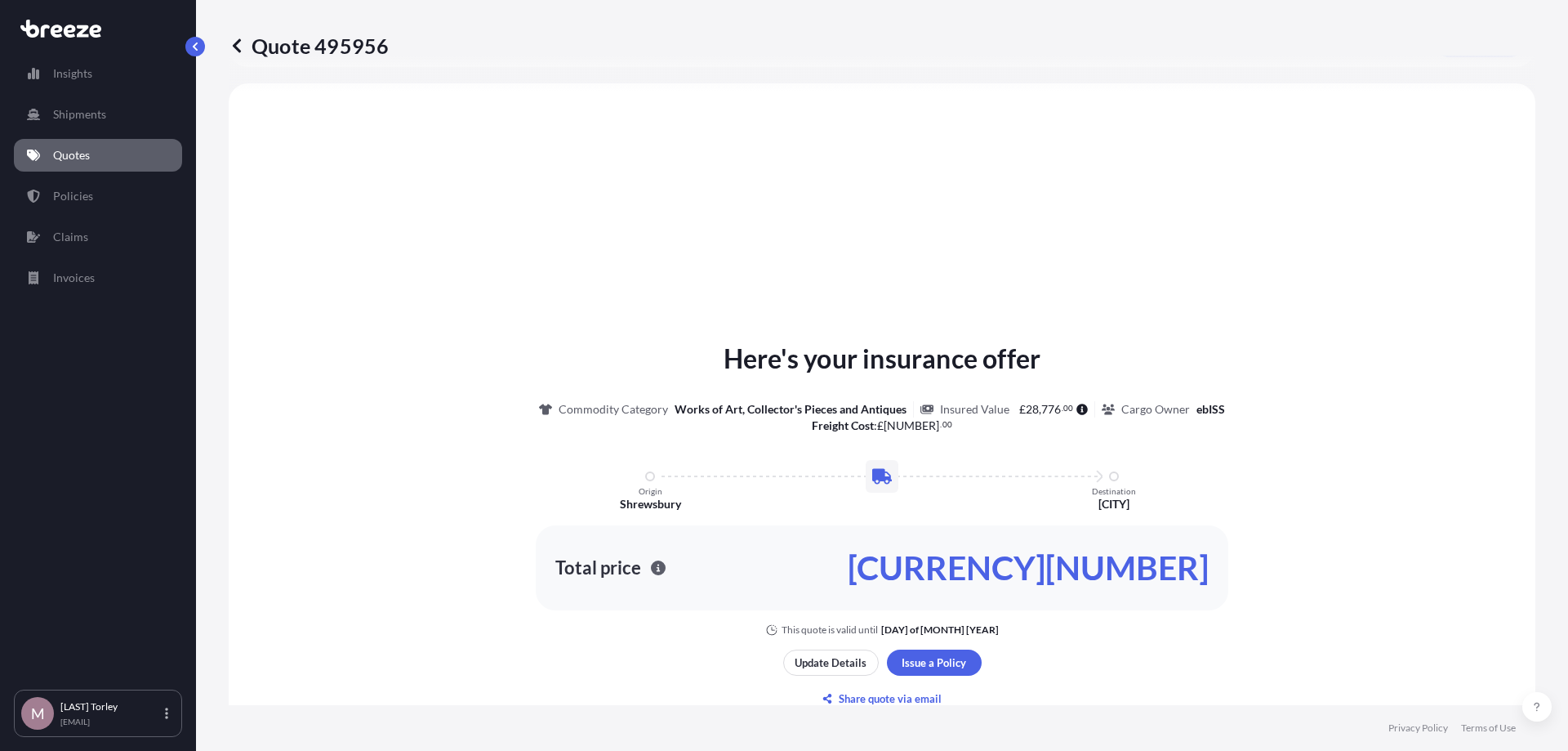 scroll, scrollTop: 492, scrollLeft: 0, axis: vertical 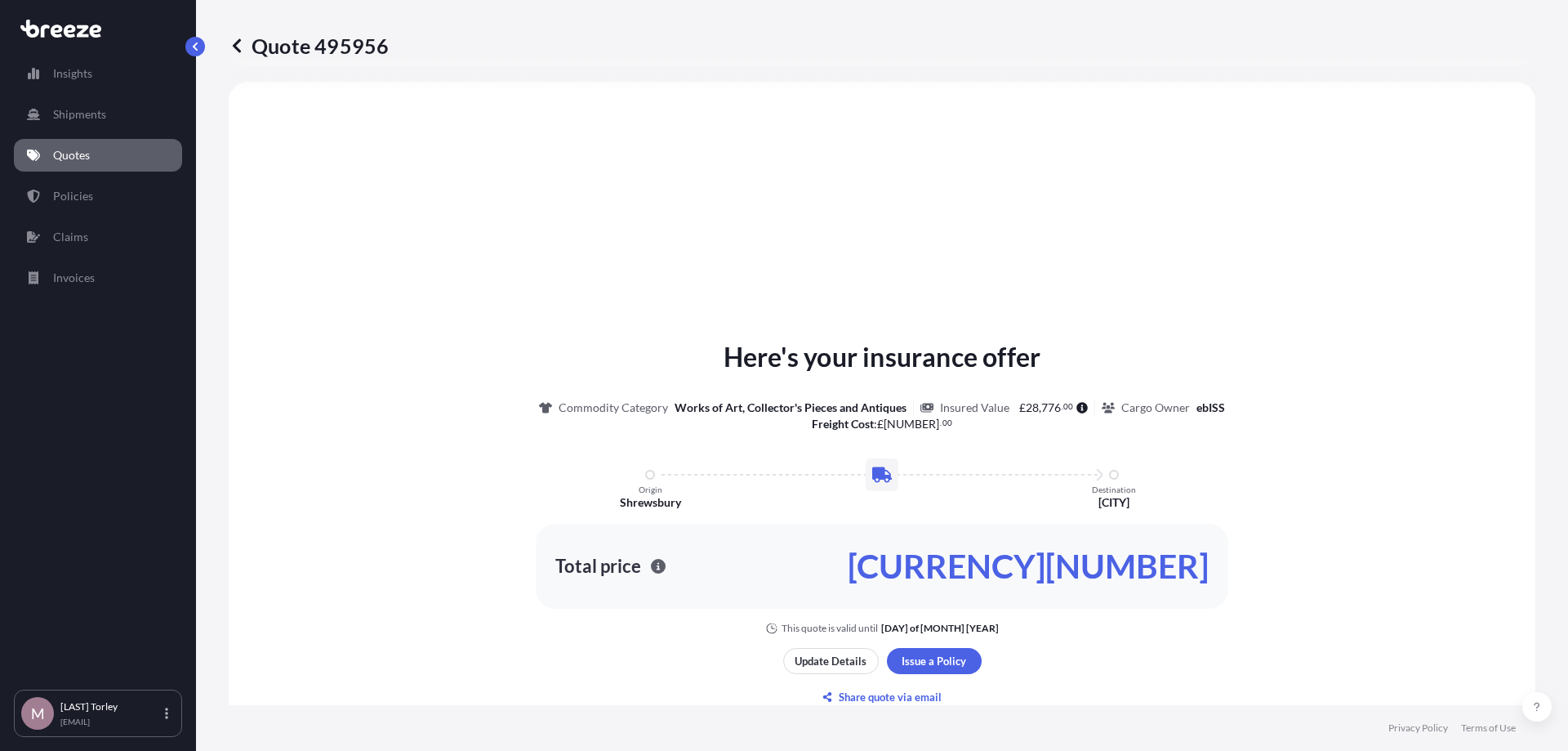 select on "Road" 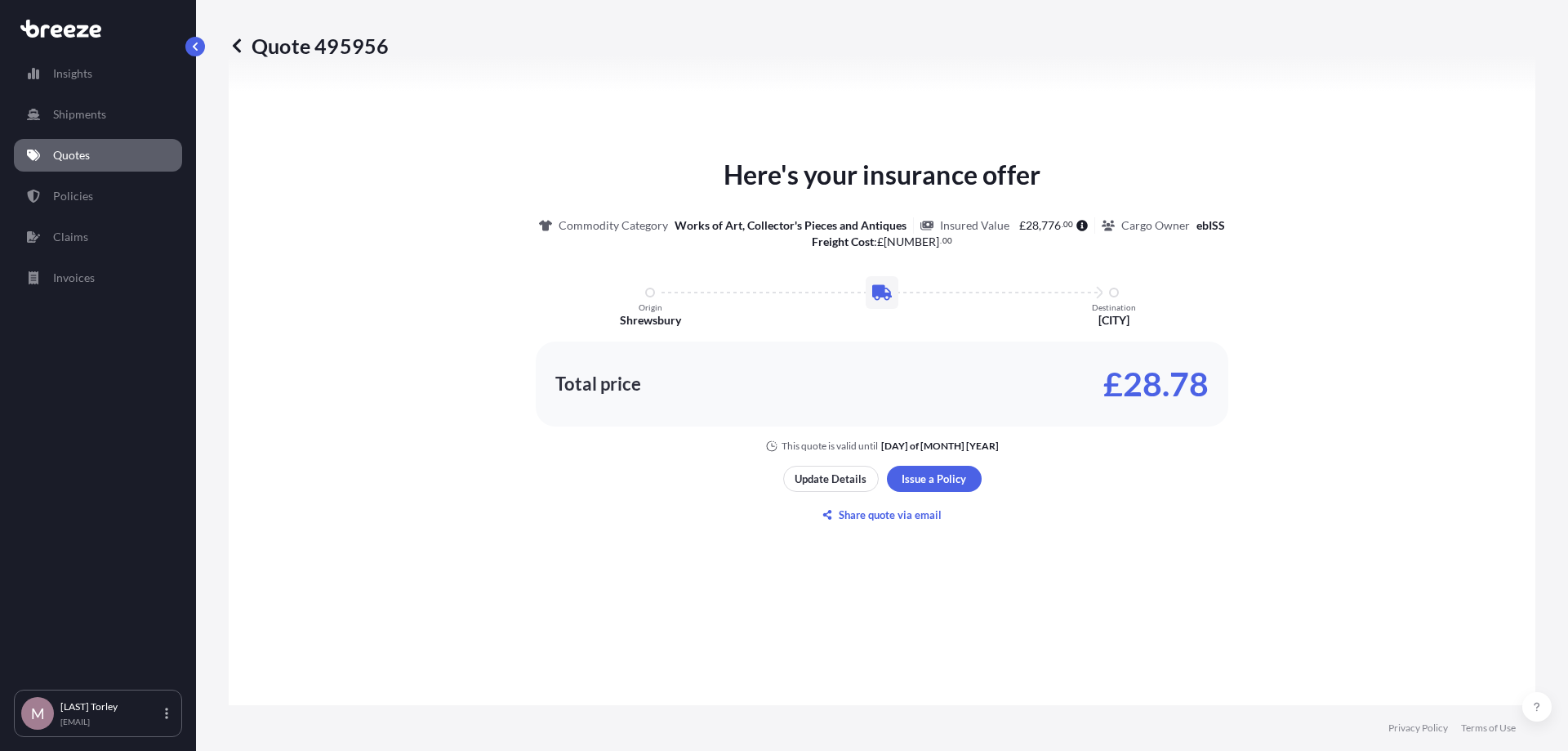 scroll, scrollTop: 771, scrollLeft: 0, axis: vertical 